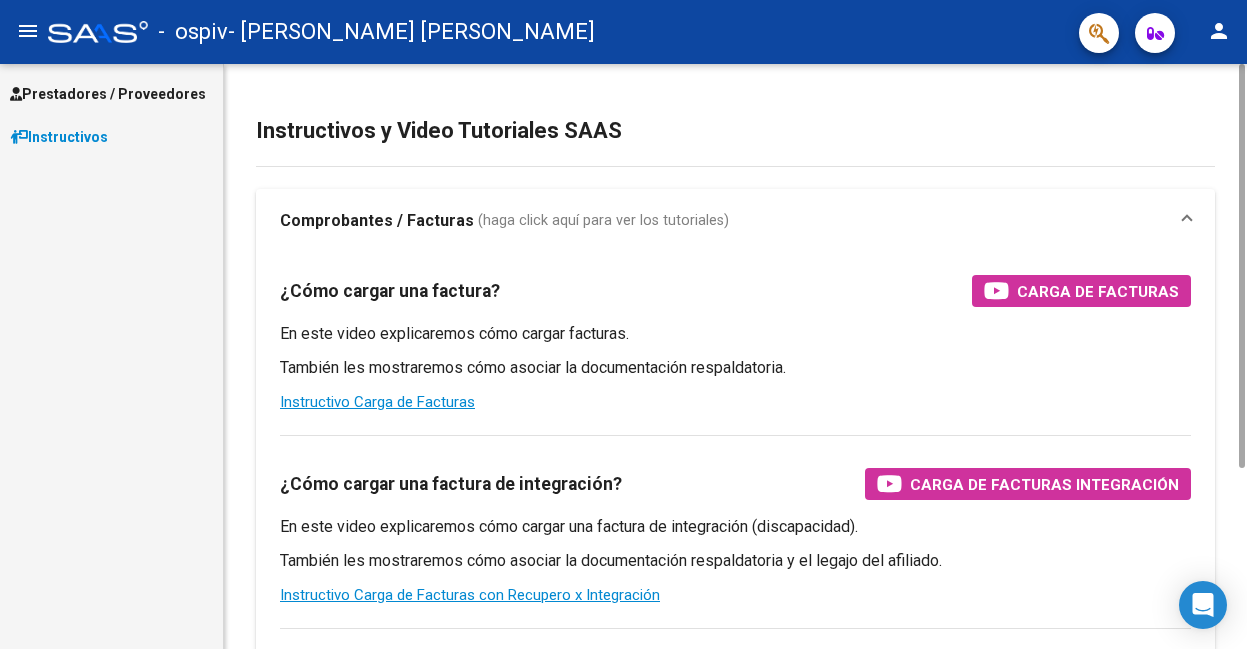 scroll, scrollTop: 0, scrollLeft: 0, axis: both 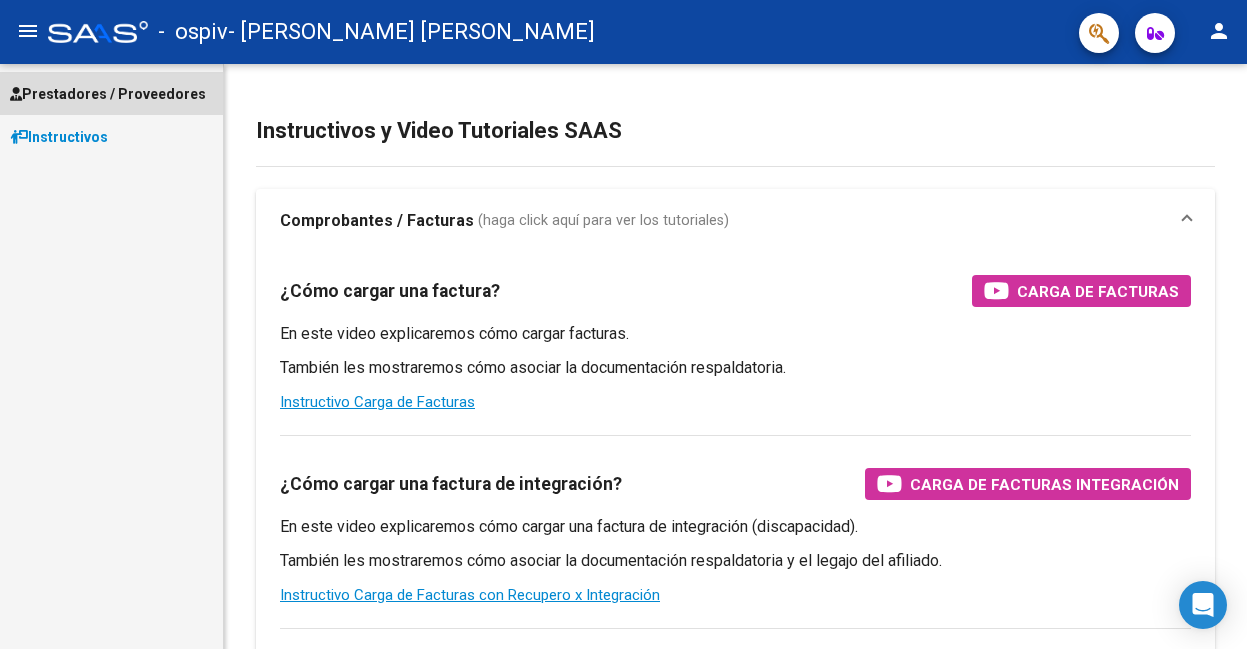 click on "Prestadores / Proveedores" at bounding box center (108, 94) 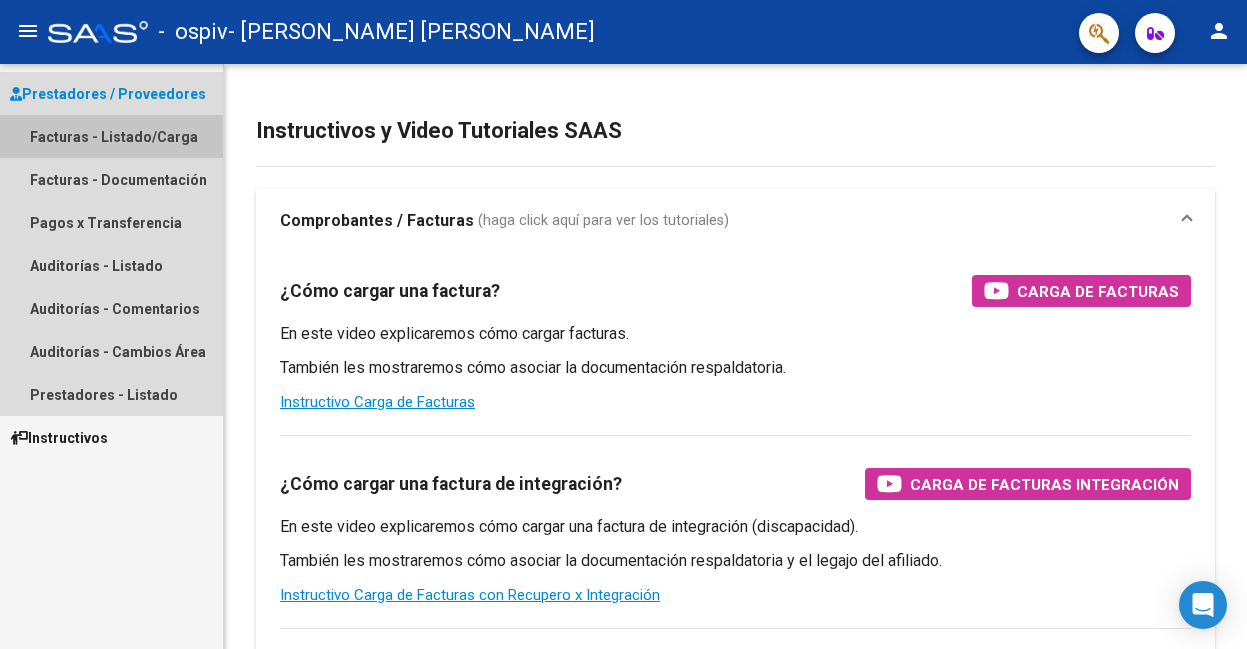 click on "Facturas - Listado/Carga" at bounding box center [111, 136] 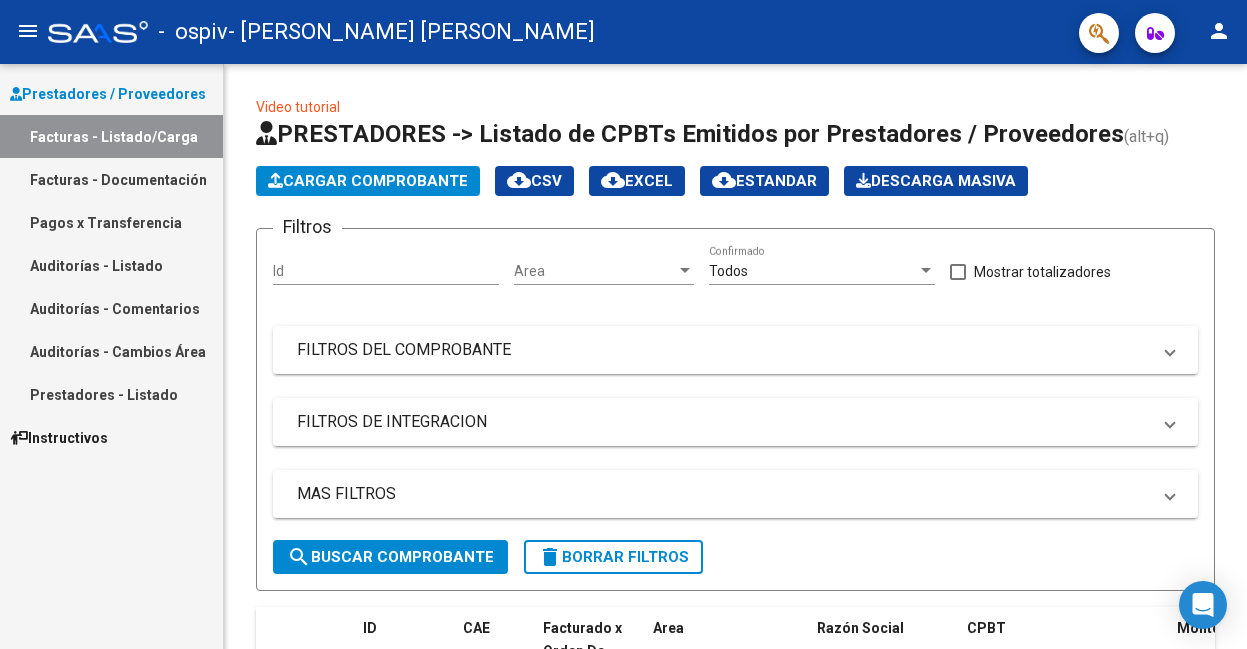 scroll, scrollTop: 585, scrollLeft: 0, axis: vertical 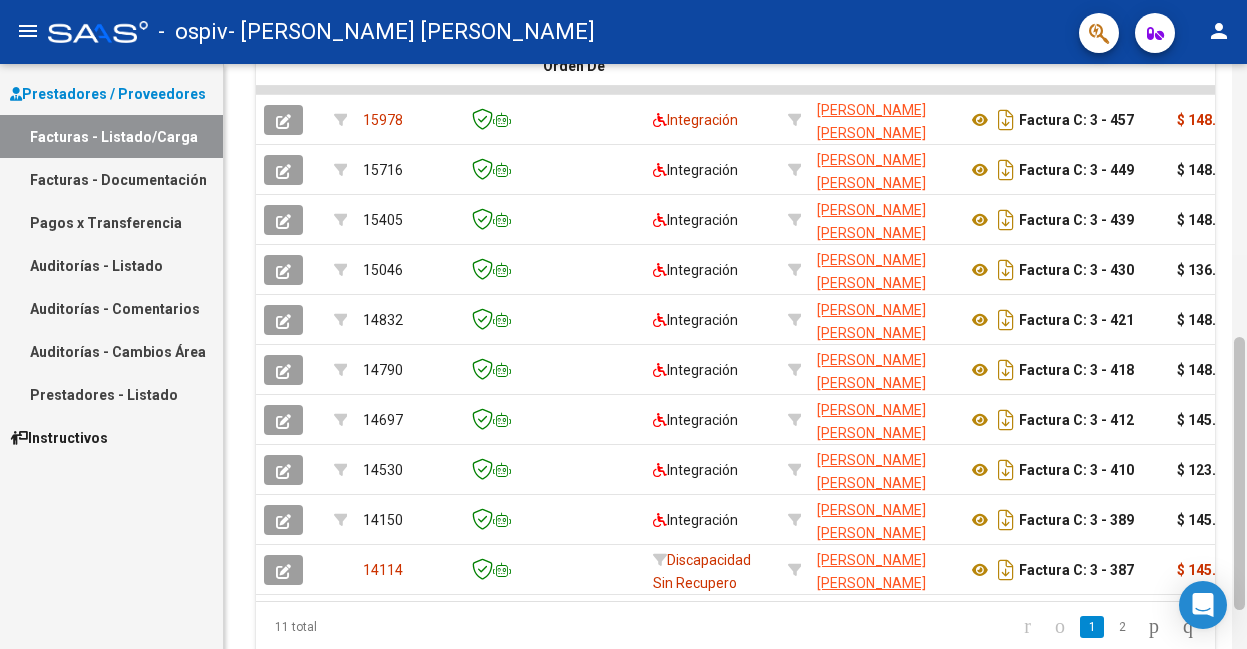 click 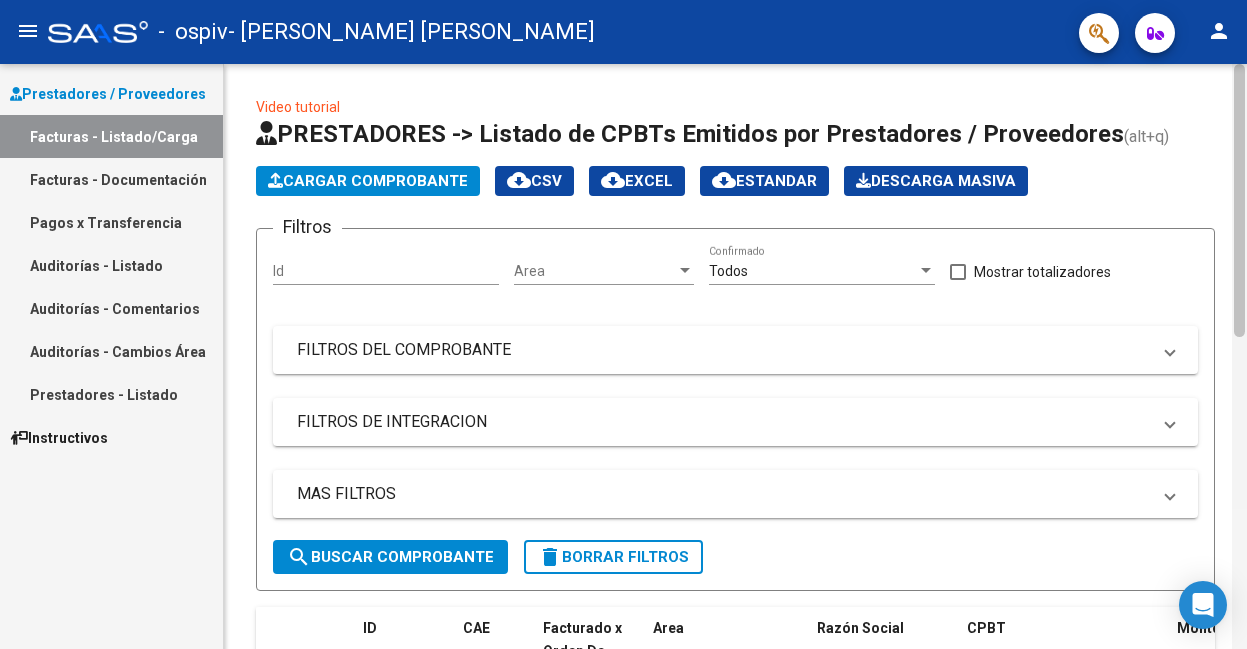 click 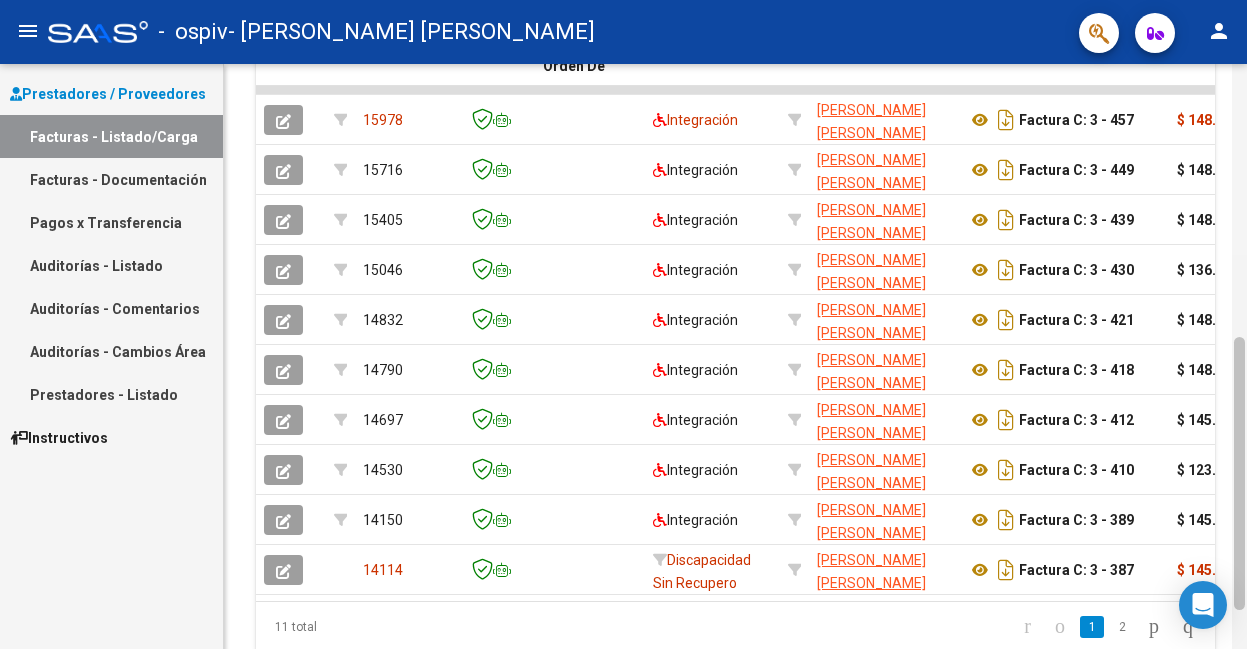 click 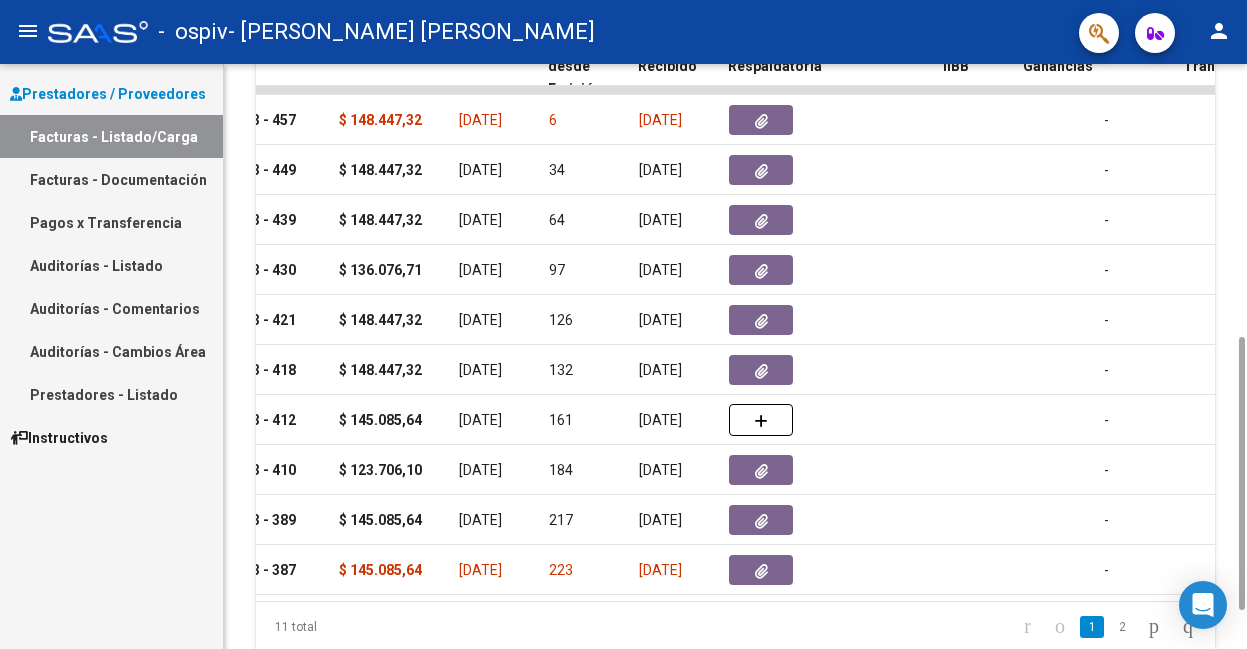 scroll, scrollTop: 0, scrollLeft: 839, axis: horizontal 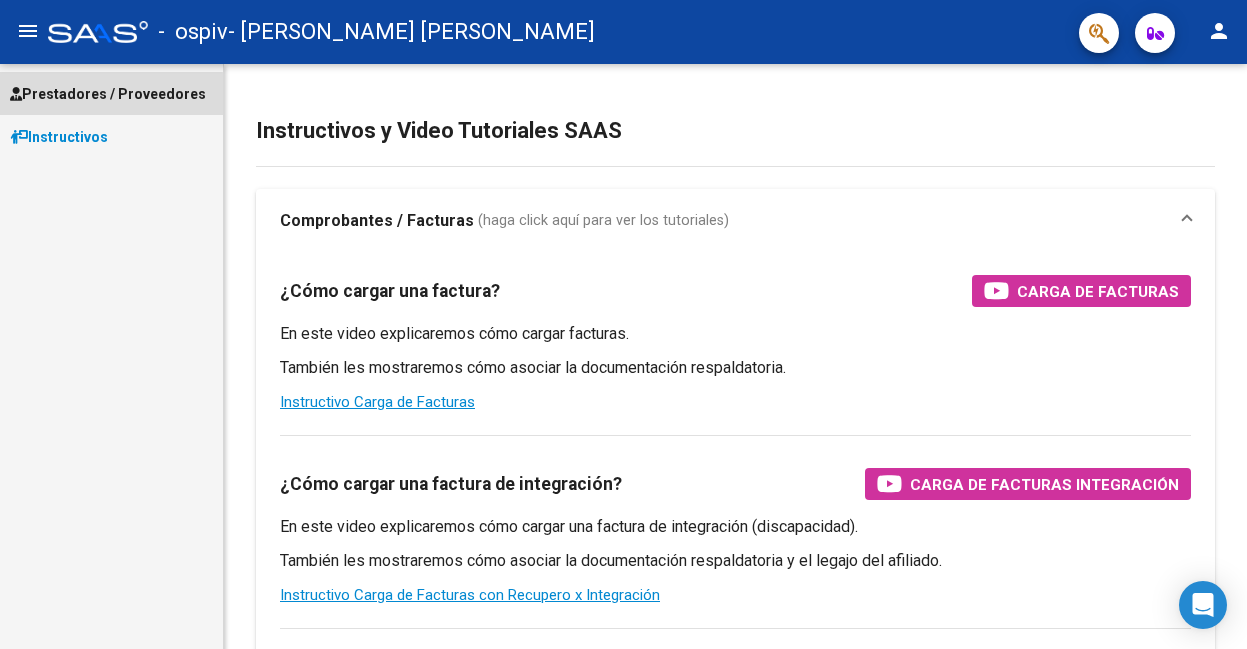 click on "Prestadores / Proveedores" at bounding box center [108, 94] 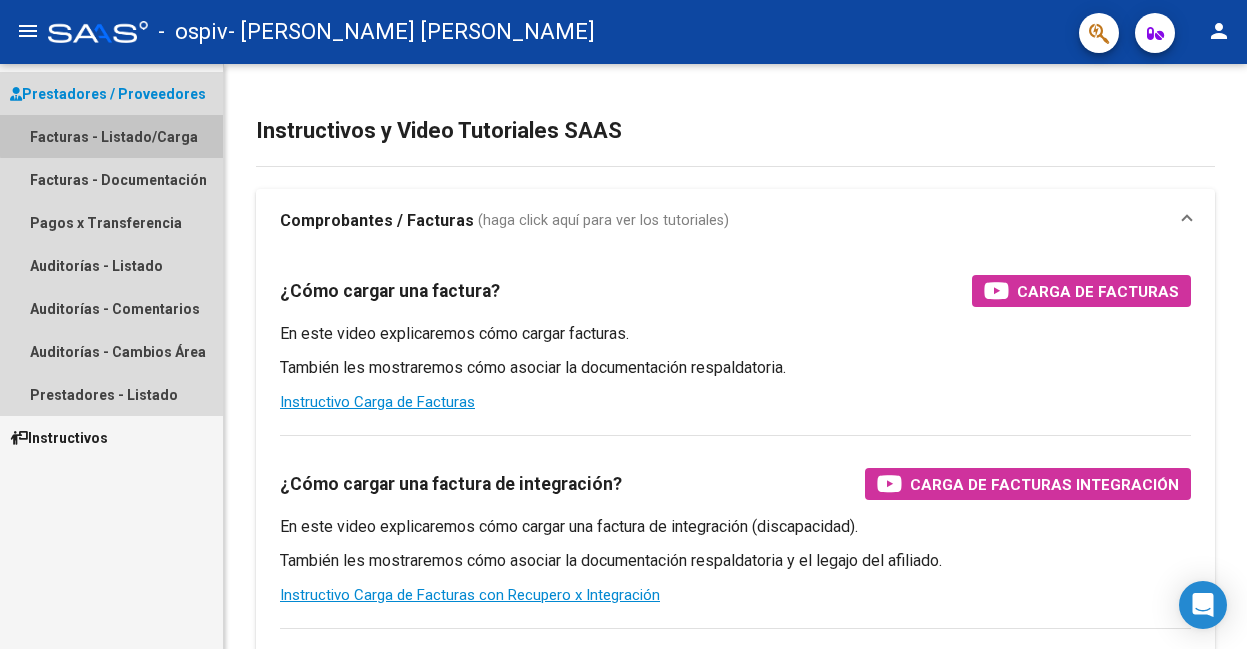 click on "Facturas - Listado/Carga" at bounding box center [111, 136] 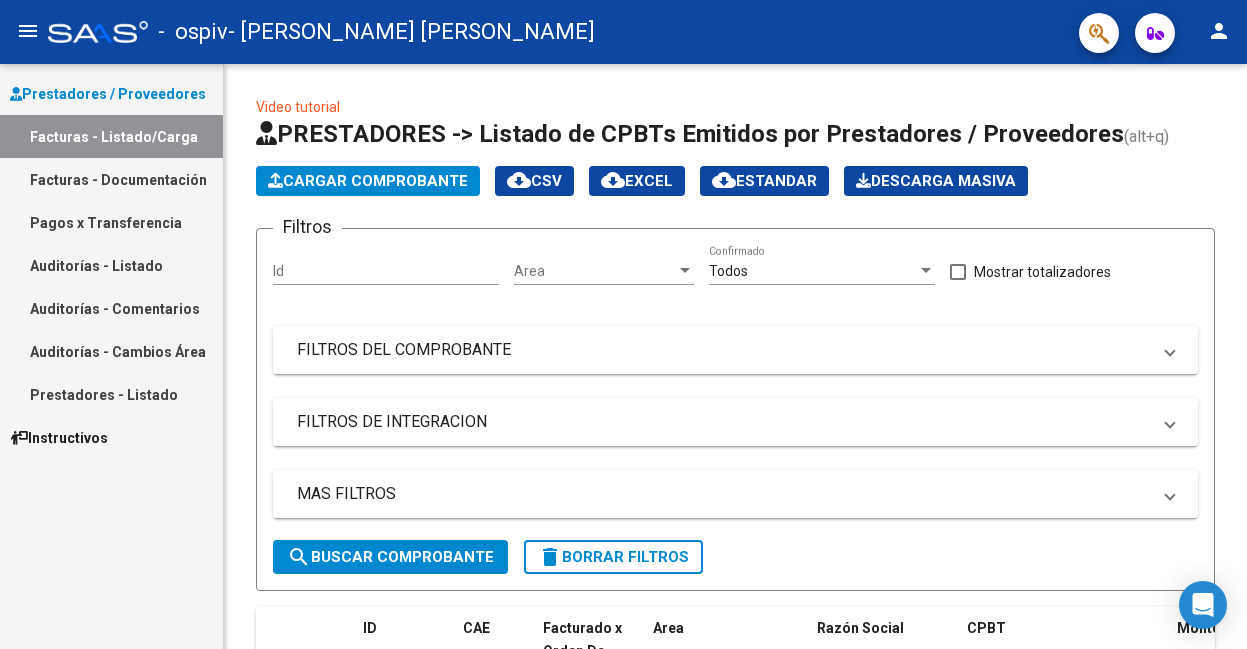 scroll, scrollTop: 585, scrollLeft: 0, axis: vertical 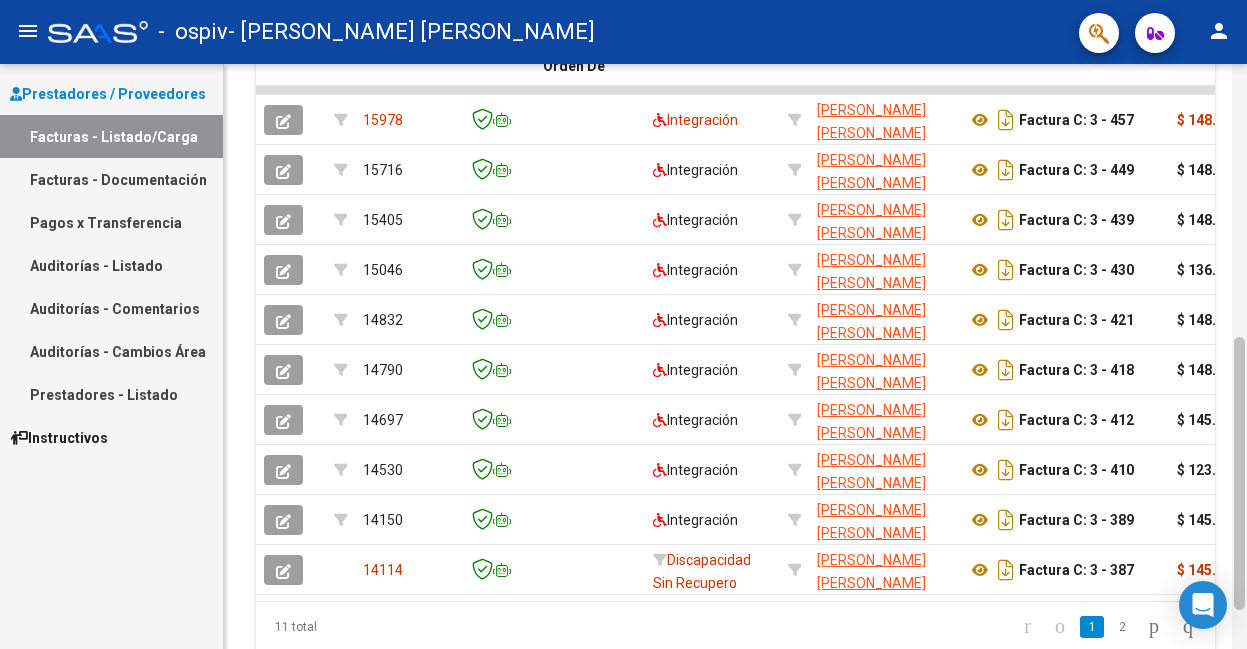 click 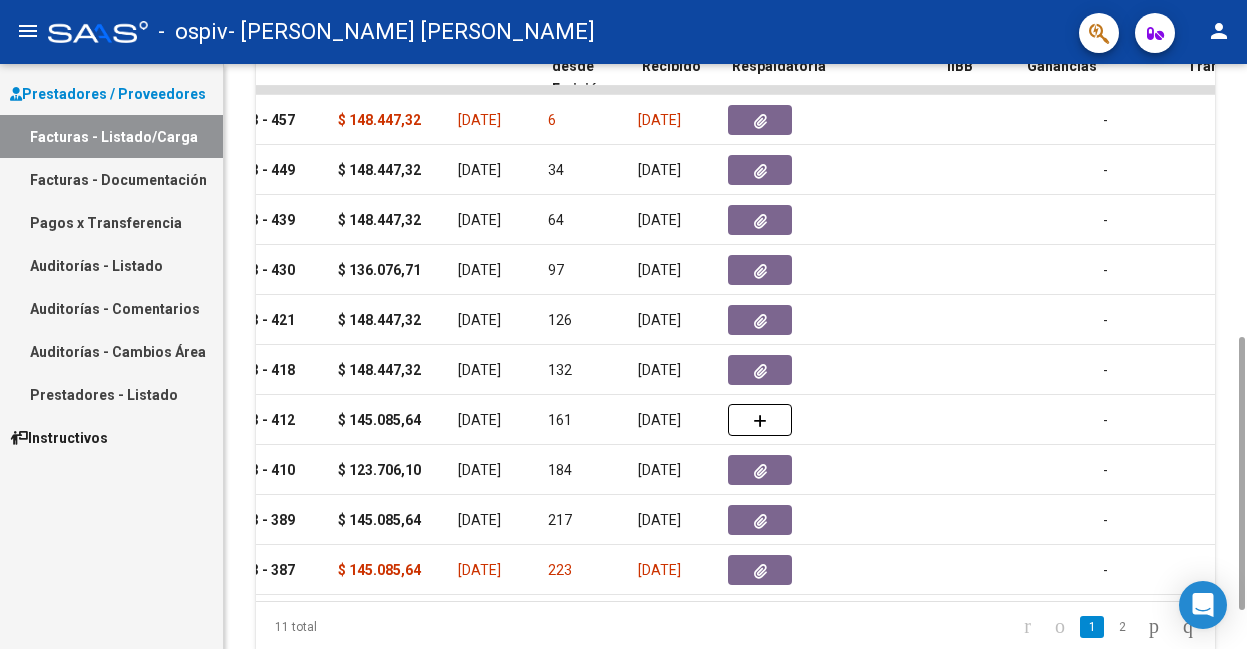 scroll, scrollTop: 0, scrollLeft: 839, axis: horizontal 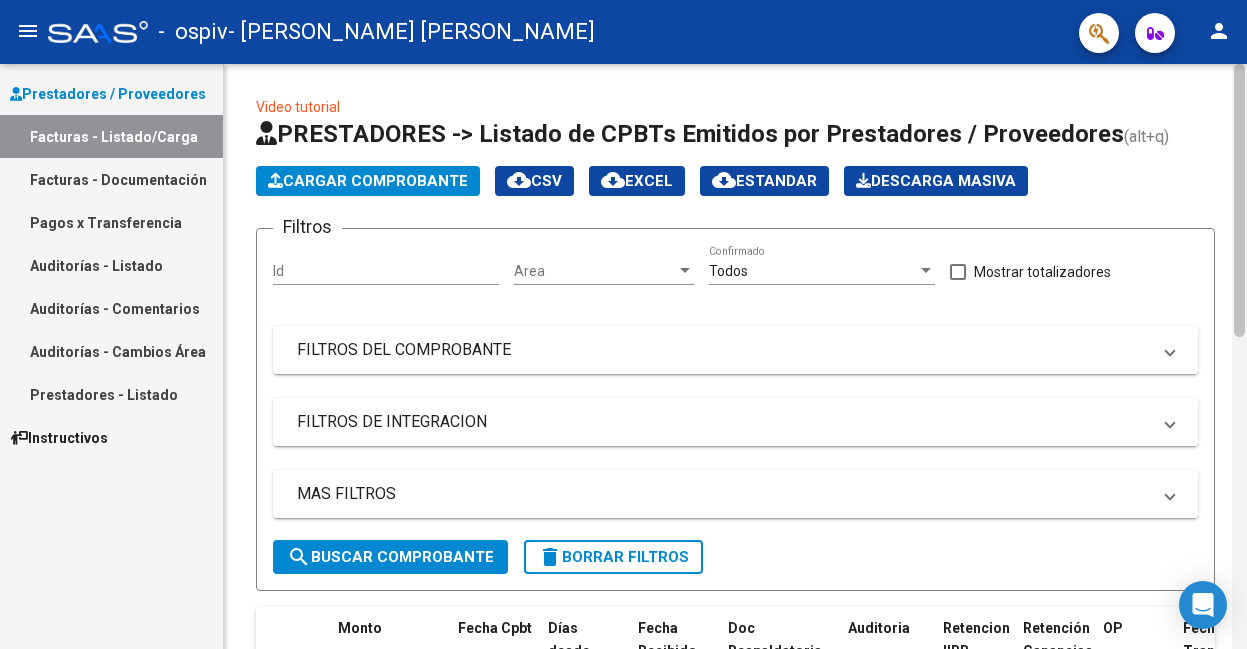 click 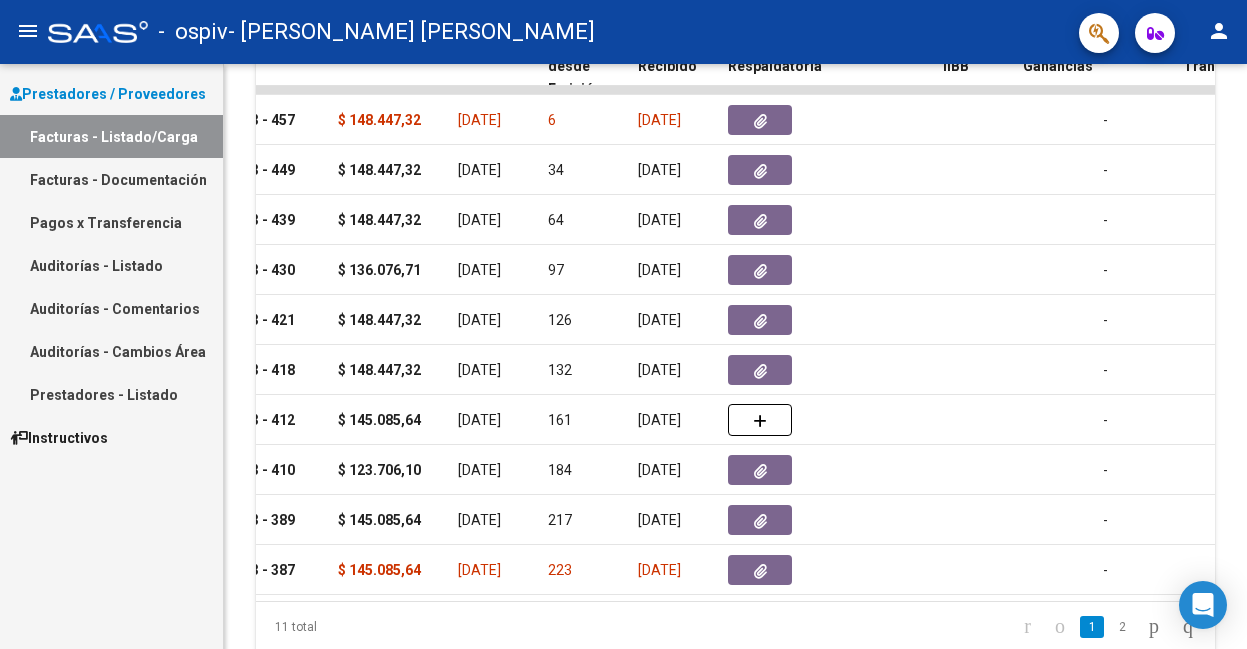 click 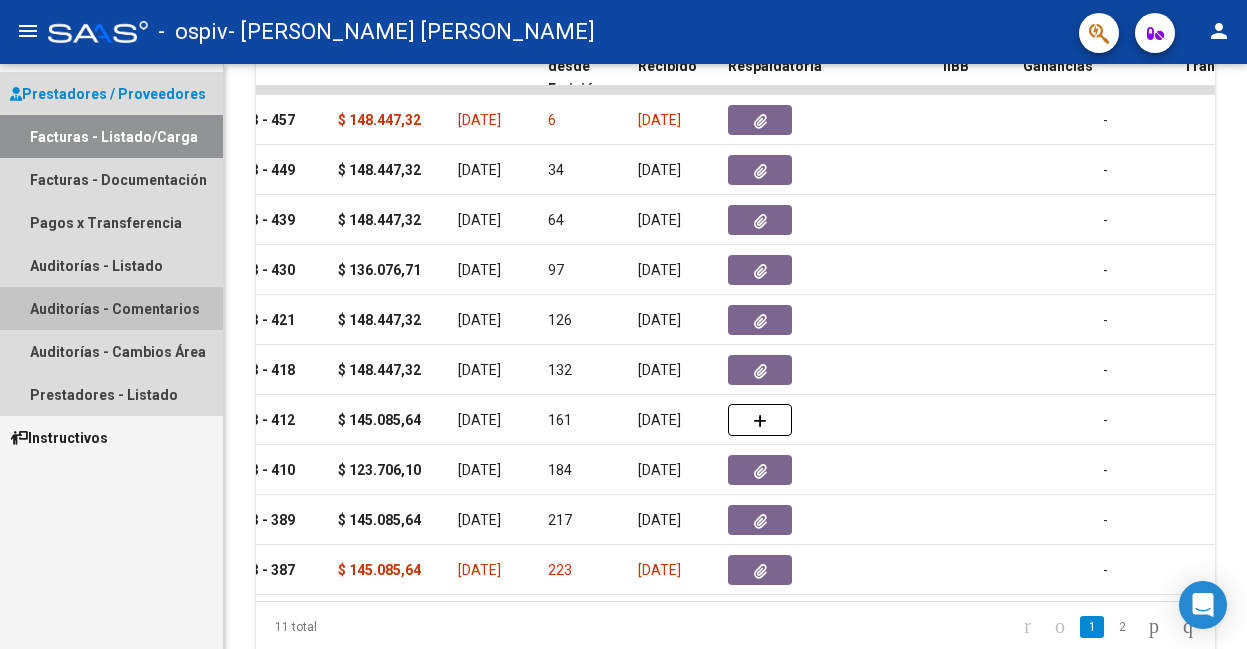 click on "Auditorías - Comentarios" at bounding box center [111, 308] 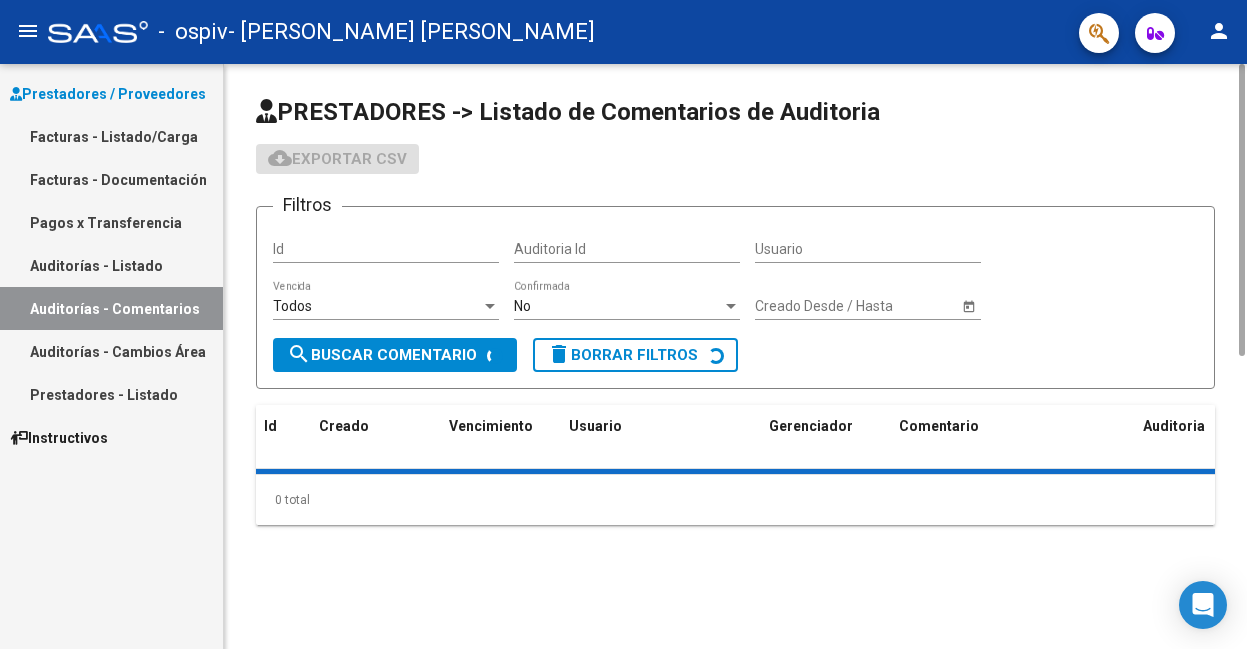 scroll, scrollTop: 0, scrollLeft: 0, axis: both 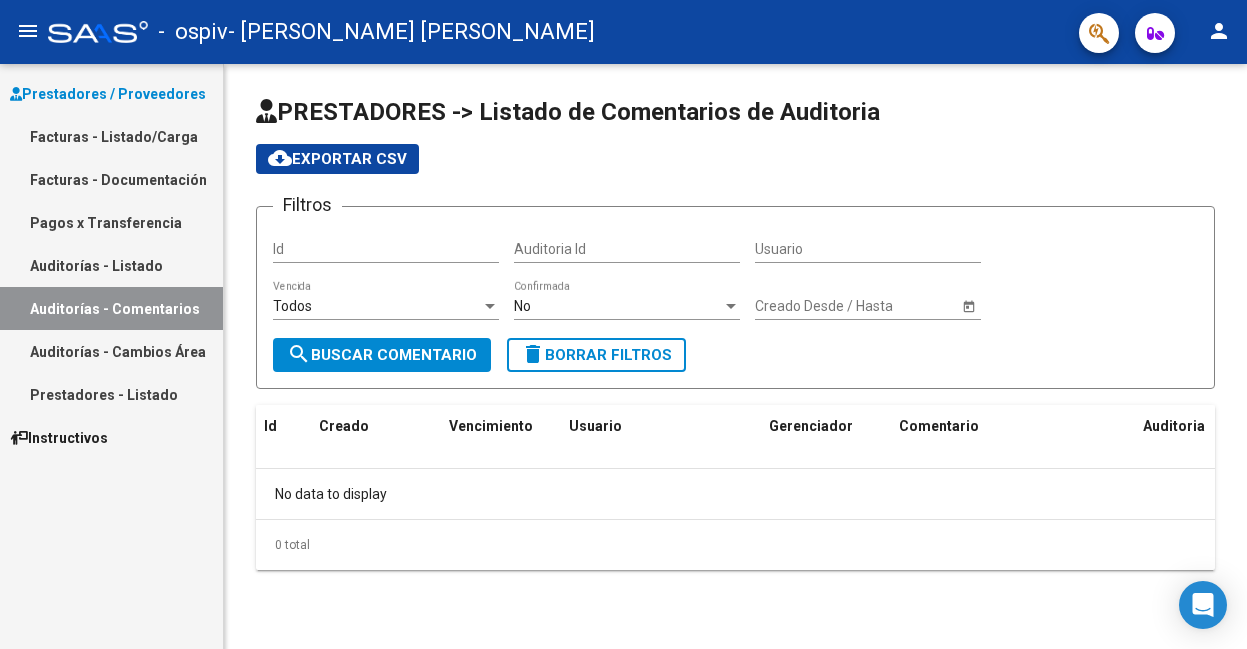 click on "PRESTADORES -> Listado de Comentarios de Auditoria cloud_download  Exportar CSV  Filtros Id Auditoria Id Usuario Todos  Vencida No  Confirmada Start date – Creado Desde / Hasta search  Buscar Comentario  delete  Borrar Filtros  Id Creado Vencimiento Usuario Gerenciador Comentario Auditoria No data to display  0 total   1" 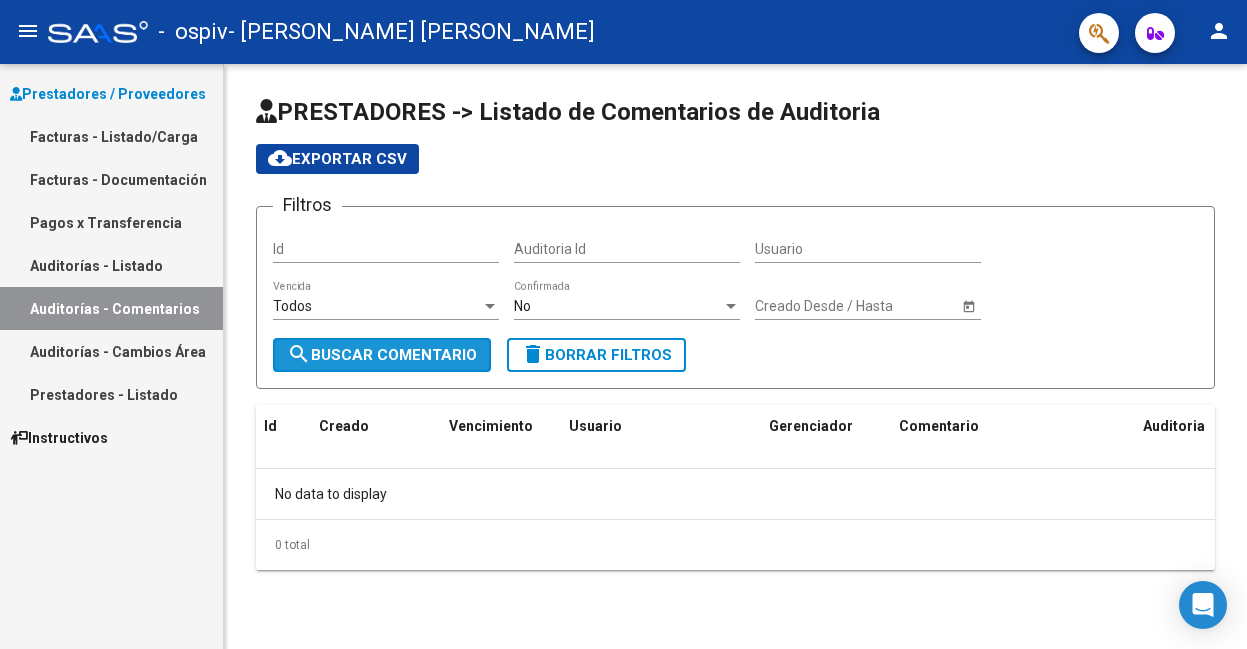 click on "search  Buscar Comentario" 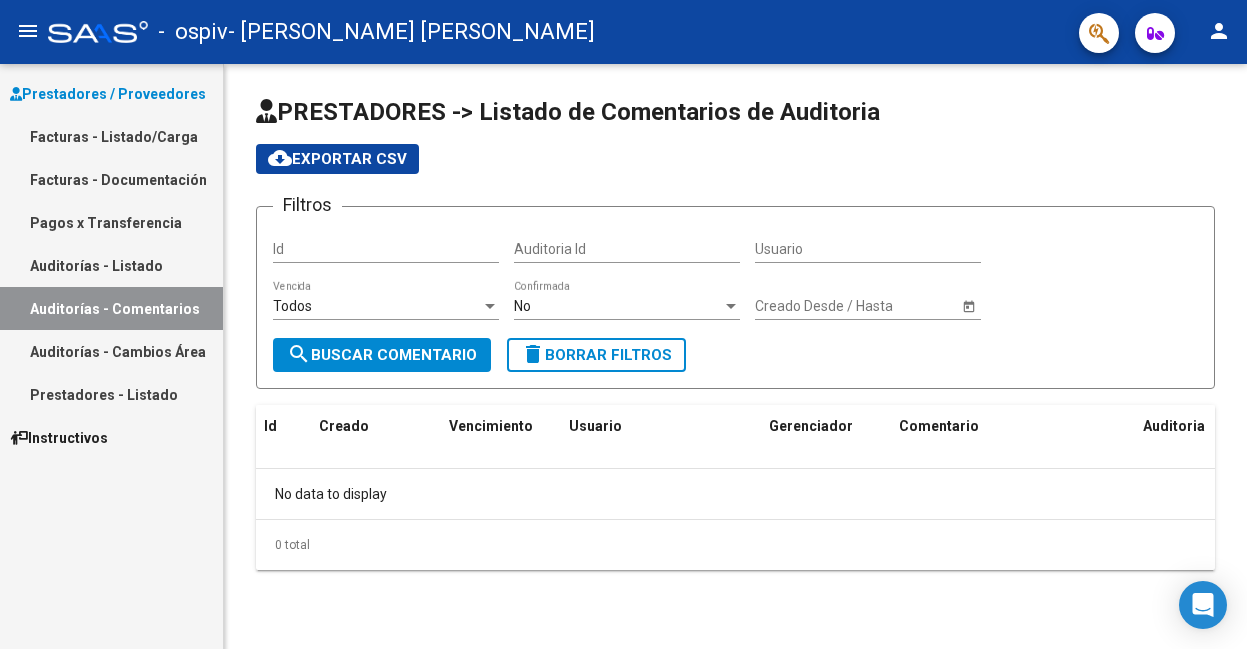 click on "PRESTADORES -> Listado de Comentarios de Auditoria cloud_download  Exportar CSV  Filtros Id Auditoria Id Usuario Todos  Vencida No  Confirmada Start date – Creado Desde / Hasta search  Buscar Comentario  delete  Borrar Filtros  Id Creado Vencimiento Usuario Gerenciador Comentario Auditoria No data to display  0 total   1" 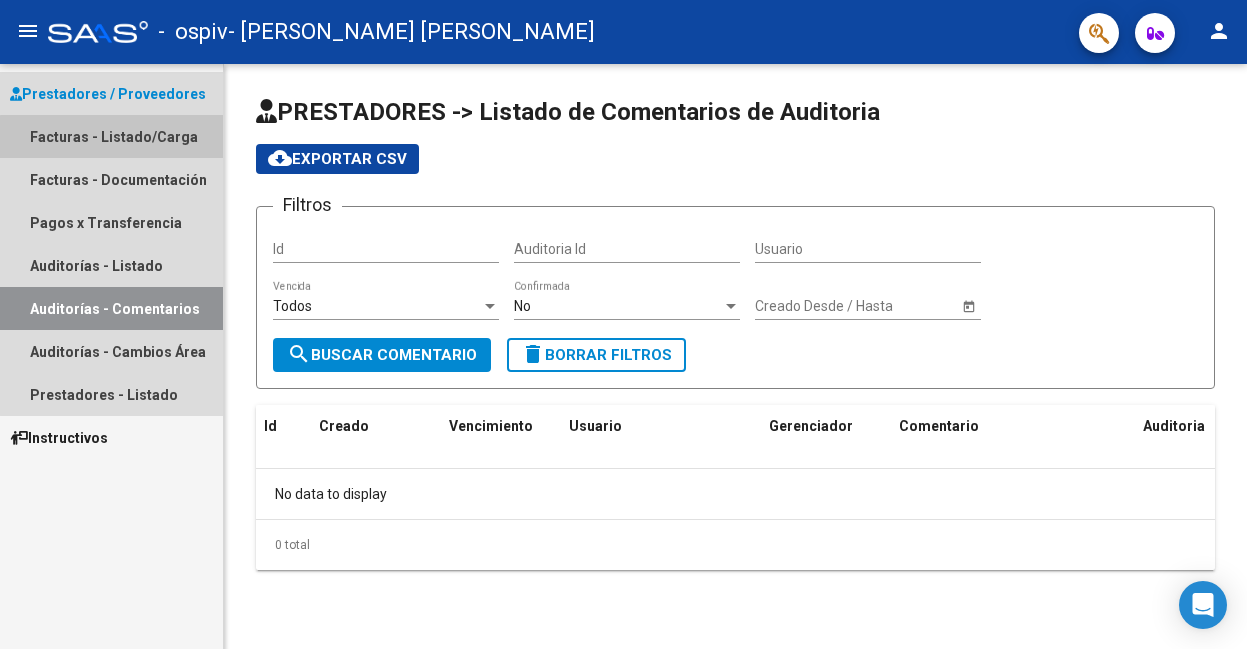 click on "Facturas - Listado/Carga" at bounding box center (111, 136) 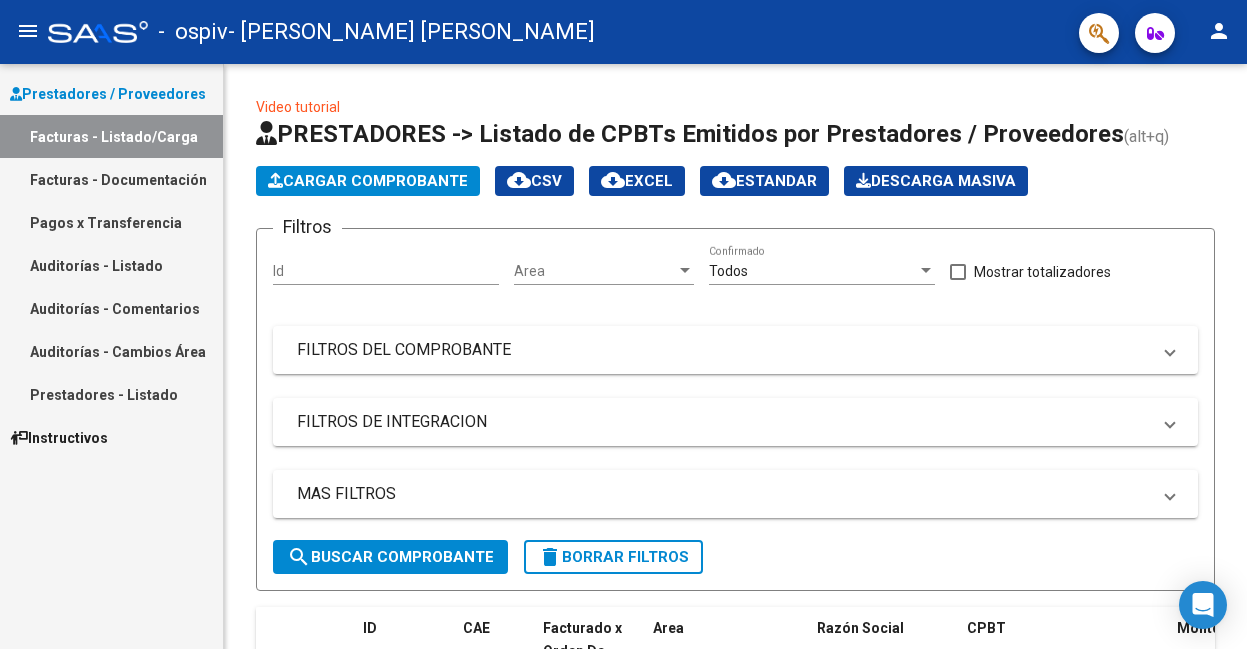 click on "Video tutorial   PRESTADORES -> Listado de CPBTs Emitidos por Prestadores / Proveedores (alt+q)   Cargar Comprobante
cloud_download  CSV  cloud_download  EXCEL  cloud_download  Estandar   Descarga Masiva
Filtros Id Area Area Todos  Confirmado   Mostrar totalizadores   FILTROS DEL COMPROBANTE  Comprobante Tipo Comprobante Tipo Start date – Fec. Comprobante Desde / Hasta Días Emisión Desde(cant. días) Días Emisión Hasta(cant. días) CUIT / Razón Social Pto. Venta Nro. Comprobante Código SSS CAE Válido CAE Válido Todos  Cargado Módulo Hosp. Todos  Tiene facturacion Apócrifa Hospital Refes  FILTROS DE INTEGRACION  Período De Prestación Campos del Archivo de Rendición Devuelto x SSS (dr_envio) Todos  Rendido x SSS (dr_envio) Tipo de Registro Tipo de Registro Período Presentación Período Presentación Campos del Legajo Asociado (preaprobación) Afiliado Legajo (cuil/nombre) Todos  Solo facturas preaprobadas  MAS FILTROS  Todos  Con Doc. Respaldatoria Todos  Con Trazabilidad Todos  Auditoría" 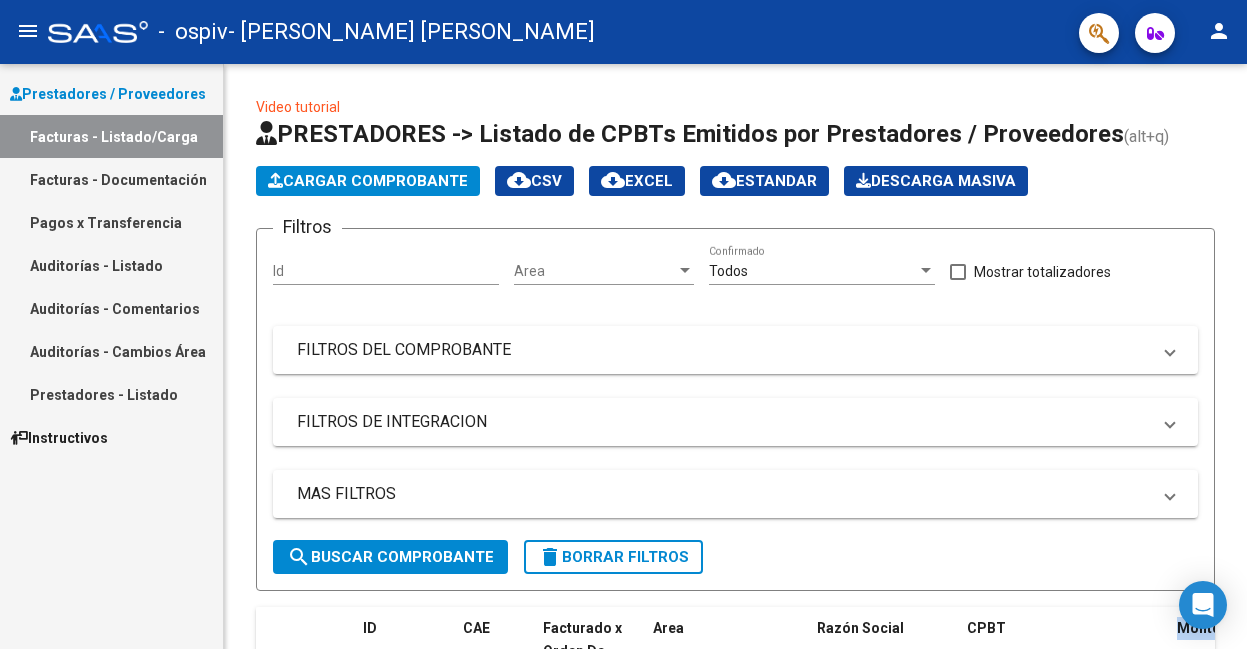 click on "Video tutorial   PRESTADORES -> Listado de CPBTs Emitidos por Prestadores / Proveedores (alt+q)   Cargar Comprobante
cloud_download  CSV  cloud_download  EXCEL  cloud_download  Estandar   Descarga Masiva
Filtros Id Area Area Todos  Confirmado   Mostrar totalizadores   FILTROS DEL COMPROBANTE  Comprobante Tipo Comprobante Tipo Start date – Fec. Comprobante Desde / Hasta Días Emisión Desde(cant. días) Días Emisión Hasta(cant. días) CUIT / Razón Social Pto. Venta Nro. Comprobante Código SSS CAE Válido CAE Válido Todos  Cargado Módulo Hosp. Todos  Tiene facturacion Apócrifa Hospital Refes  FILTROS DE INTEGRACION  Período De Prestación Campos del Archivo de Rendición Devuelto x SSS (dr_envio) Todos  Rendido x SSS (dr_envio) Tipo de Registro Tipo de Registro Período Presentación Período Presentación Campos del Legajo Asociado (preaprobación) Afiliado Legajo (cuil/nombre) Todos  Solo facturas preaprobadas  MAS FILTROS  Todos  Con Doc. Respaldatoria Todos  Con Trazabilidad Todos  Auditoría" 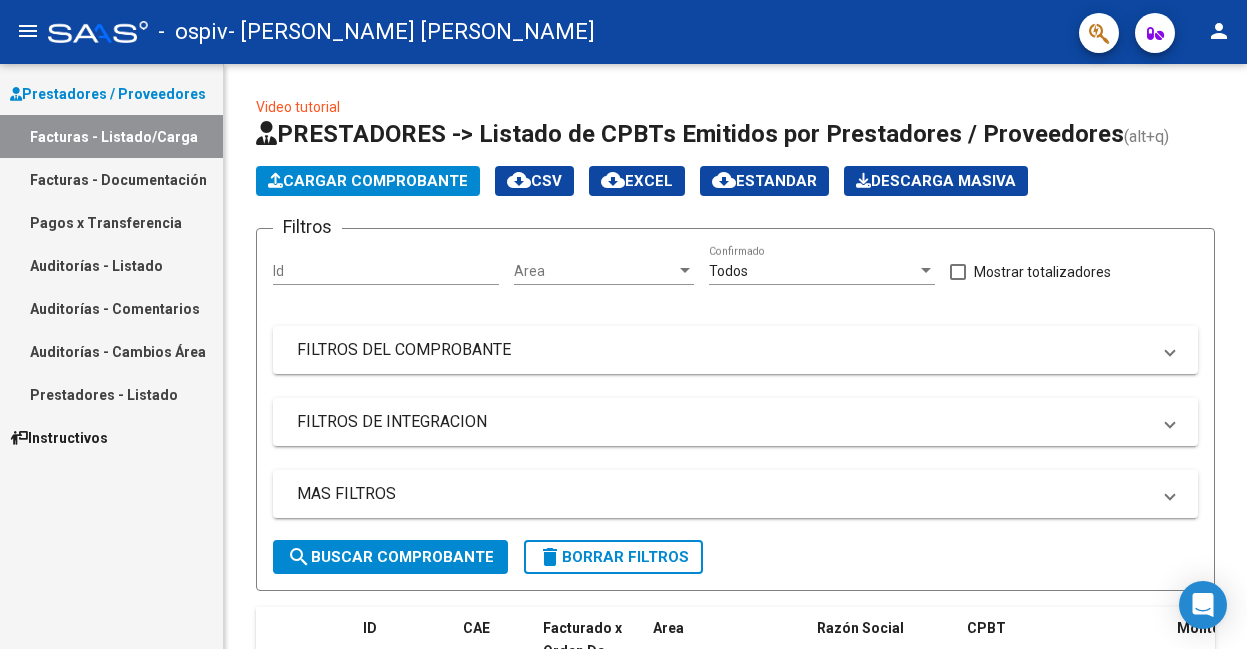 click on "Video tutorial   PRESTADORES -> Listado de CPBTs Emitidos por Prestadores / Proveedores (alt+q)   Cargar Comprobante
cloud_download  CSV  cloud_download  EXCEL  cloud_download  Estandar   Descarga Masiva
Filtros Id Area Area Todos  Confirmado   Mostrar totalizadores   FILTROS DEL COMPROBANTE  Comprobante Tipo Comprobante Tipo Start date – Fec. Comprobante Desde / Hasta Días Emisión Desde(cant. días) Días Emisión Hasta(cant. días) CUIT / Razón Social Pto. Venta Nro. Comprobante Código SSS CAE Válido CAE Válido Todos  Cargado Módulo Hosp. Todos  Tiene facturacion Apócrifa Hospital Refes  FILTROS DE INTEGRACION  Período De Prestación Campos del Archivo de Rendición Devuelto x SSS (dr_envio) Todos  Rendido x SSS (dr_envio) Tipo de Registro Tipo de Registro Período Presentación Período Presentación Campos del Legajo Asociado (preaprobación) Afiliado Legajo (cuil/nombre) Todos  Solo facturas preaprobadas  MAS FILTROS  Todos  Con Doc. Respaldatoria Todos  Con Trazabilidad Todos  Auditoría" 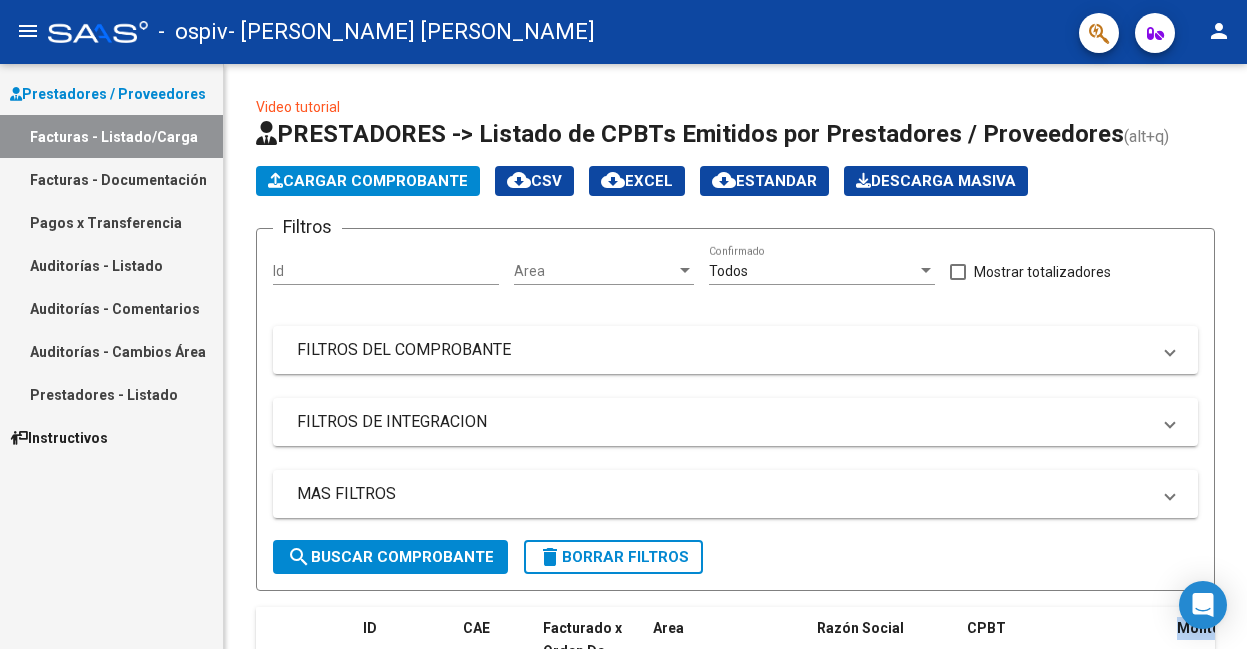 click on "Video tutorial   PRESTADORES -> Listado de CPBTs Emitidos por Prestadores / Proveedores (alt+q)   Cargar Comprobante
cloud_download  CSV  cloud_download  EXCEL  cloud_download  Estandar   Descarga Masiva
Filtros Id Area Area Todos  Confirmado   Mostrar totalizadores   FILTROS DEL COMPROBANTE  Comprobante Tipo Comprobante Tipo Start date – Fec. Comprobante Desde / Hasta Días Emisión Desde(cant. días) Días Emisión Hasta(cant. días) CUIT / Razón Social Pto. Venta Nro. Comprobante Código SSS CAE Válido CAE Válido Todos  Cargado Módulo Hosp. Todos  Tiene facturacion Apócrifa Hospital Refes  FILTROS DE INTEGRACION  Período De Prestación Campos del Archivo de Rendición Devuelto x SSS (dr_envio) Todos  Rendido x SSS (dr_envio) Tipo de Registro Tipo de Registro Período Presentación Período Presentación Campos del Legajo Asociado (preaprobación) Afiliado Legajo (cuil/nombre) Todos  Solo facturas preaprobadas  MAS FILTROS  Todos  Con Doc. Respaldatoria Todos  Con Trazabilidad Todos  Auditoría" 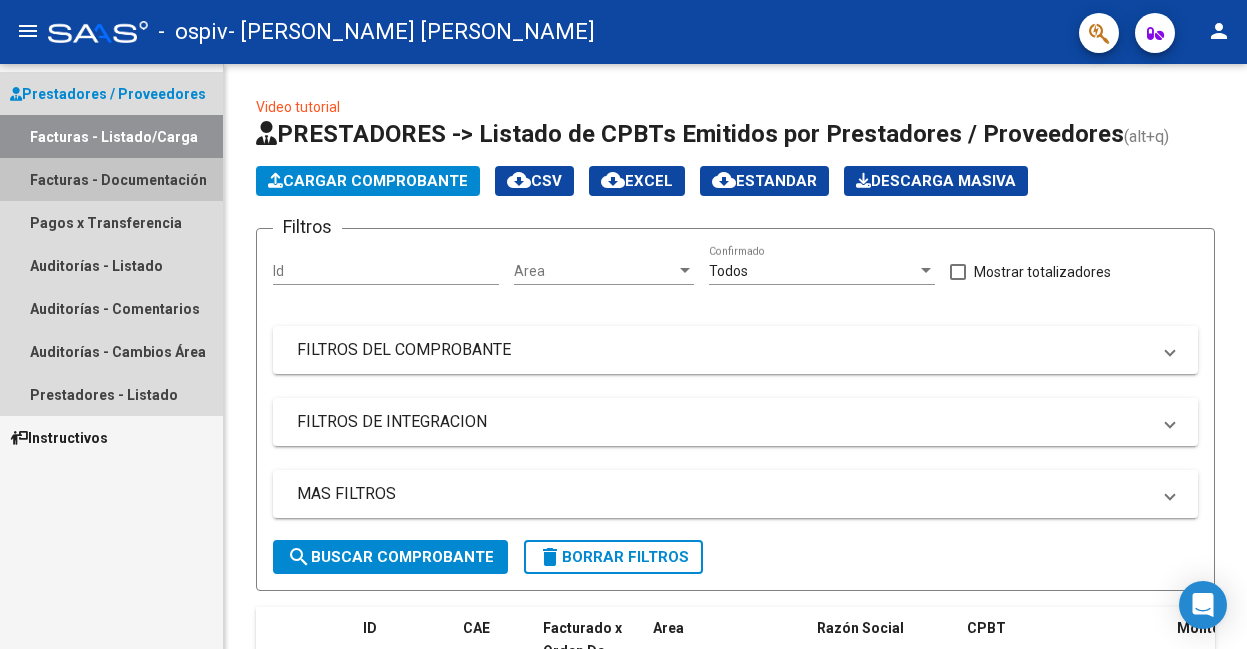 click on "Facturas - Documentación" at bounding box center [111, 179] 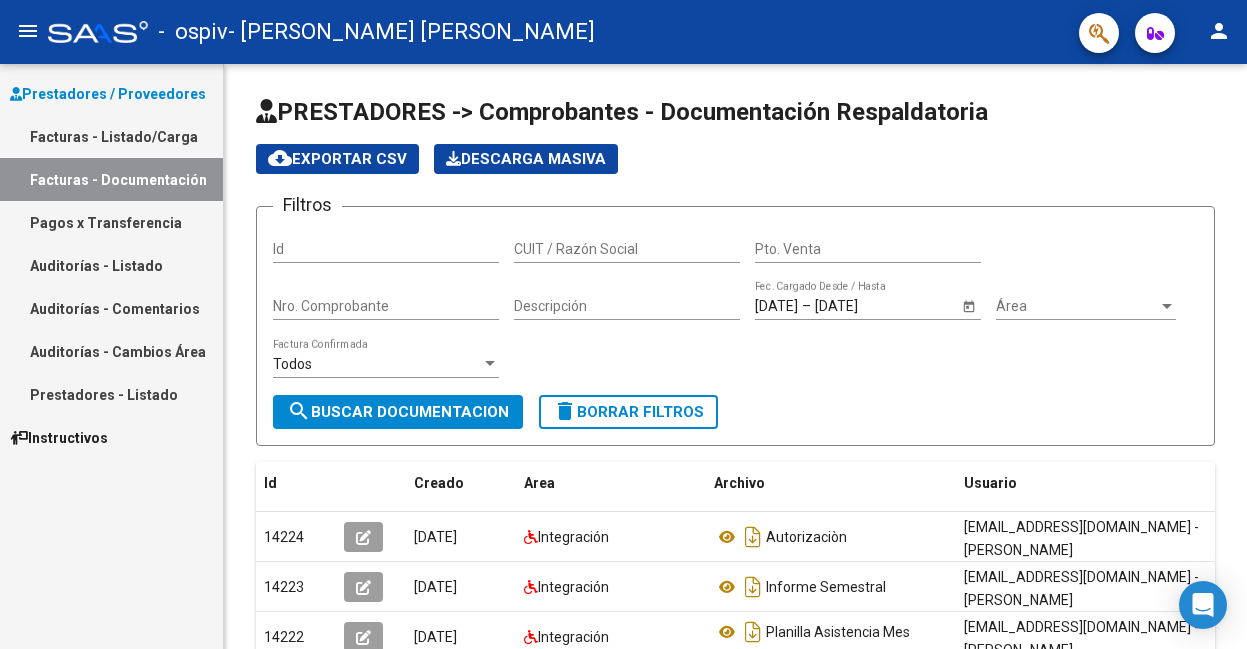 click on "PRESTADORES -> Comprobantes - Documentación Respaldatoria cloud_download  Exportar CSV   Descarga Masiva
Filtros Id CUIT / Razón Social Pto. Venta Nro. Comprobante Descripción 7/1/2025 7/1/2025 – 7/7/2025 Fec. Cargado Desde / Hasta Área Área Todos  Factura Confirmada search  Buscar Documentacion  delete  Borrar Filtros  Id Creado Area Archivo Usuario Acción 14224
02/07/2025 Integración Autorizaciòn   mirtahaguero@yahoo.com.ar - MIRTA HAYDEE AGUERO  14223
02/07/2025 Integración Informe Semestral  mirtahaguero@yahoo.com.ar - MIRTA HAYDEE AGUERO  14222
02/07/2025 Integración Planilla Asistencia Mes Junio 2025  mirtahaguero@yahoo.com.ar - MIRTA HAYDEE AGUERO  13622
03/06/2025 Integración Autorizaciòn   mirtahaguero@yahoo.com.ar - MIRTA HAYDEE AGUERO  13621
03/06/2025 Integración Planilla Asistencia Mes 05 Theo Giulianelli  mirtahaguero@yahoo.com.ar - MIRTA HAYDEE AGUERO  12919
04/05/2025 Integración Autorizaciòn Theo Giulianelli 12918
04/05/2025 Integración 12109
12108" 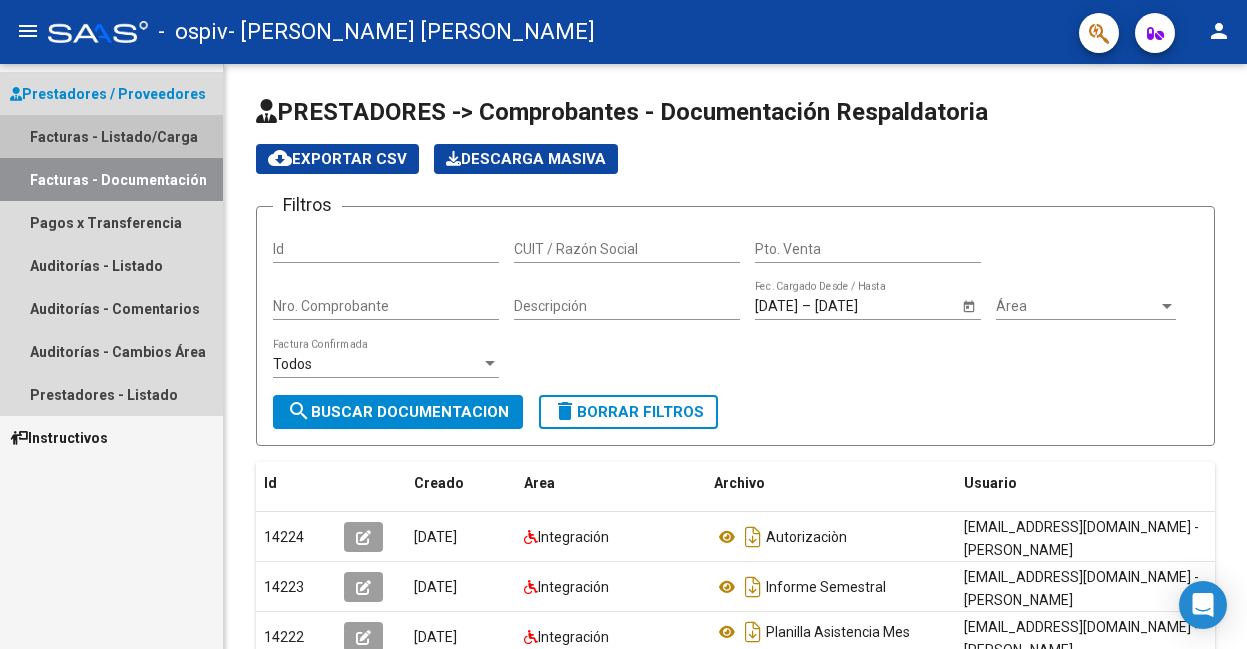 click on "Facturas - Listado/Carga" at bounding box center (111, 136) 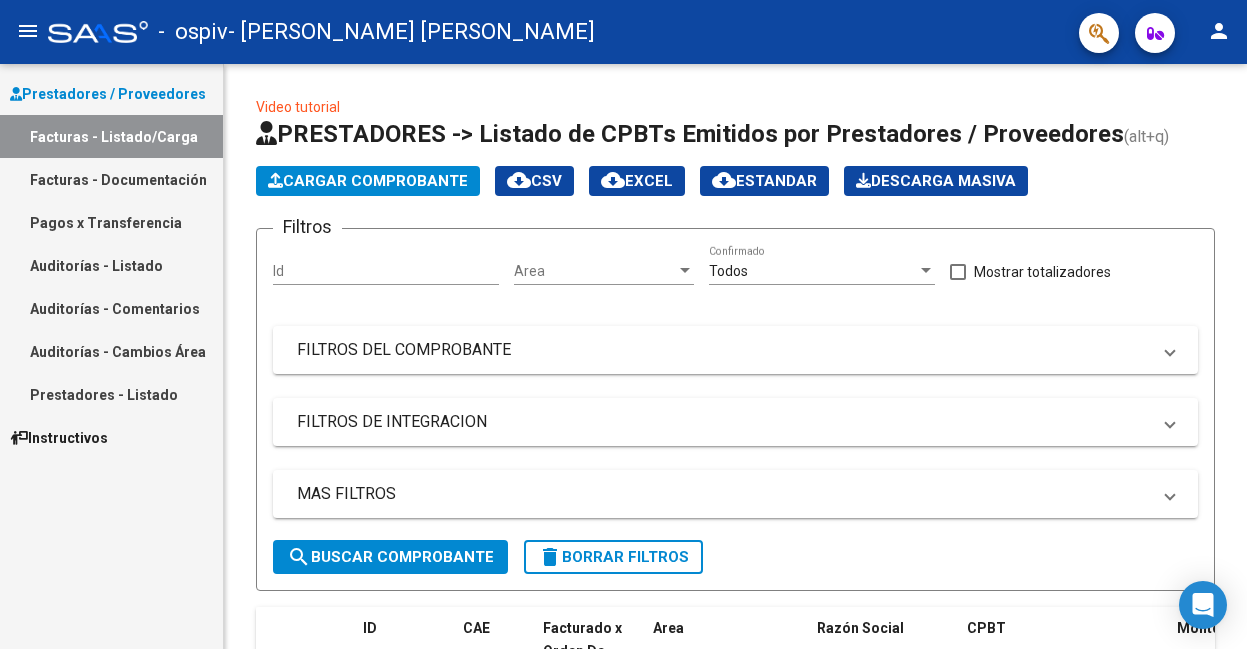 click on "Video tutorial   PRESTADORES -> Listado de CPBTs Emitidos por Prestadores / Proveedores (alt+q)   Cargar Comprobante
cloud_download  CSV  cloud_download  EXCEL  cloud_download  Estandar   Descarga Masiva
Filtros Id Area Area Todos  Confirmado   Mostrar totalizadores   FILTROS DEL COMPROBANTE  Comprobante Tipo Comprobante Tipo Start date – Fec. Comprobante Desde / Hasta Días Emisión Desde(cant. días) Días Emisión Hasta(cant. días) CUIT / Razón Social Pto. Venta Nro. Comprobante Código SSS CAE Válido CAE Válido Todos  Cargado Módulo Hosp. Todos  Tiene facturacion Apócrifa Hospital Refes  FILTROS DE INTEGRACION  Período De Prestación Campos del Archivo de Rendición Devuelto x SSS (dr_envio) Todos  Rendido x SSS (dr_envio) Tipo de Registro Tipo de Registro Período Presentación Período Presentación Campos del Legajo Asociado (preaprobación) Afiliado Legajo (cuil/nombre) Todos  Solo facturas preaprobadas  MAS FILTROS  Todos  Con Doc. Respaldatoria Todos  Con Trazabilidad Todos  Auditoría" 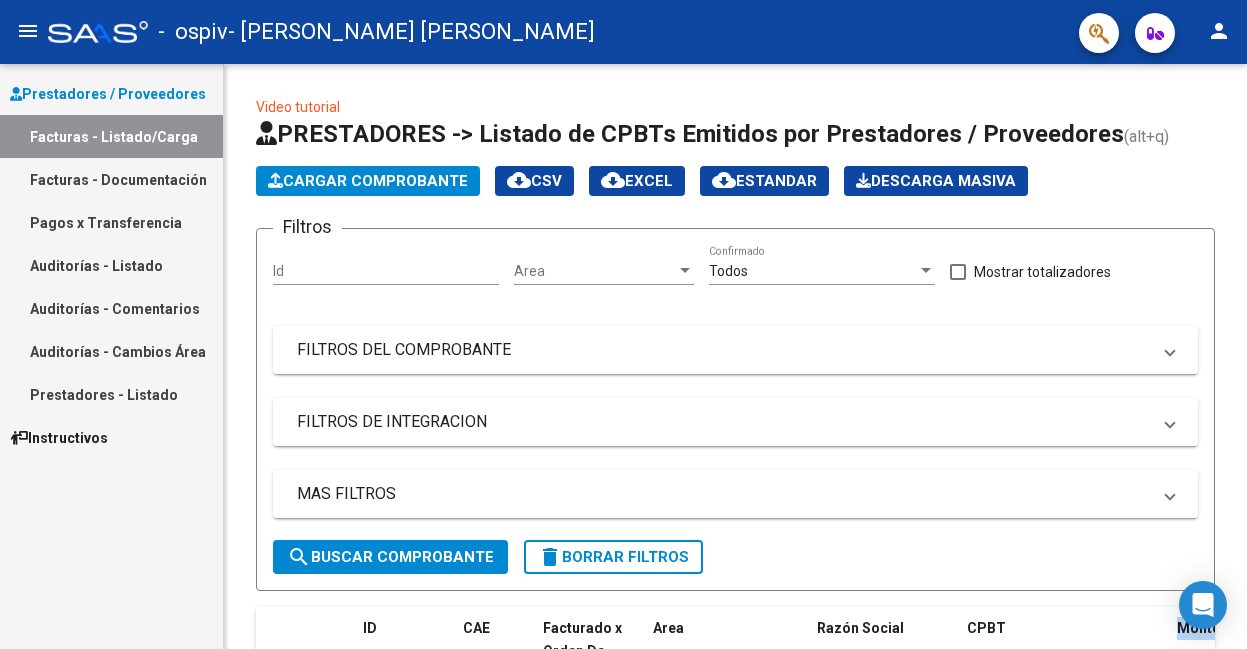 click on "Video tutorial   PRESTADORES -> Listado de CPBTs Emitidos por Prestadores / Proveedores (alt+q)   Cargar Comprobante
cloud_download  CSV  cloud_download  EXCEL  cloud_download  Estandar   Descarga Masiva
Filtros Id Area Area Todos  Confirmado   Mostrar totalizadores   FILTROS DEL COMPROBANTE  Comprobante Tipo Comprobante Tipo Start date – Fec. Comprobante Desde / Hasta Días Emisión Desde(cant. días) Días Emisión Hasta(cant. días) CUIT / Razón Social Pto. Venta Nro. Comprobante Código SSS CAE Válido CAE Válido Todos  Cargado Módulo Hosp. Todos  Tiene facturacion Apócrifa Hospital Refes  FILTROS DE INTEGRACION  Período De Prestación Campos del Archivo de Rendición Devuelto x SSS (dr_envio) Todos  Rendido x SSS (dr_envio) Tipo de Registro Tipo de Registro Período Presentación Período Presentación Campos del Legajo Asociado (preaprobación) Afiliado Legajo (cuil/nombre) Todos  Solo facturas preaprobadas  MAS FILTROS  Todos  Con Doc. Respaldatoria Todos  Con Trazabilidad Todos  Auditoría" 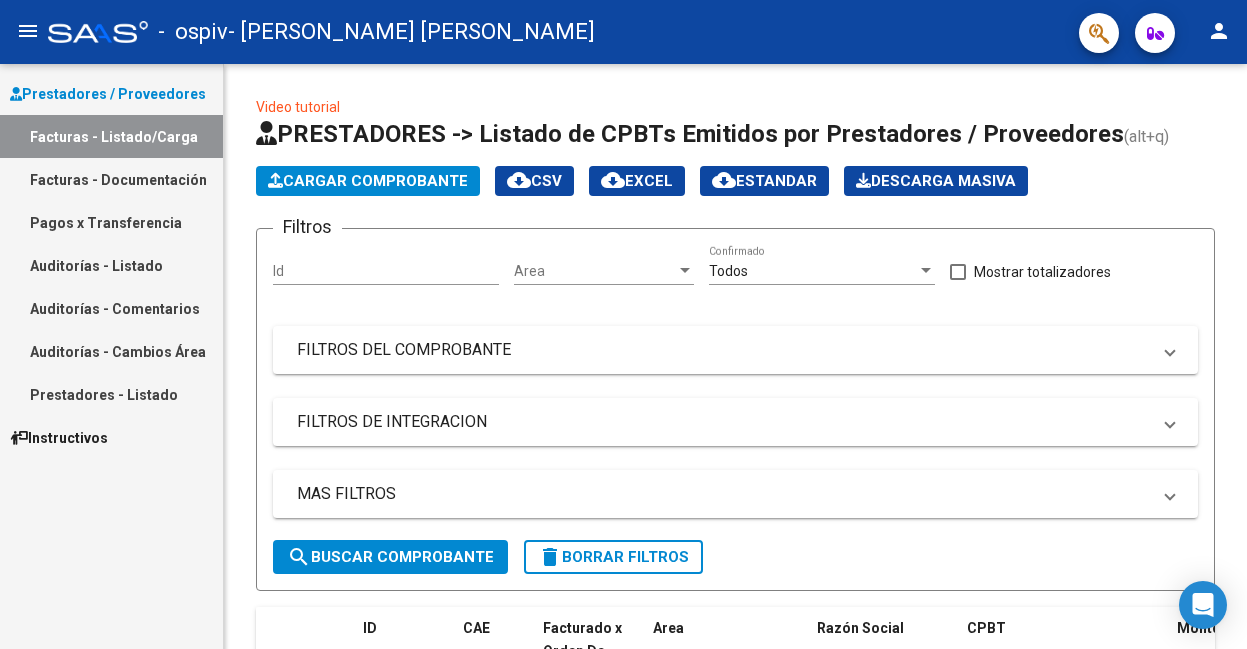 drag, startPoint x: 1238, startPoint y: 642, endPoint x: 1228, endPoint y: 502, distance: 140.35669 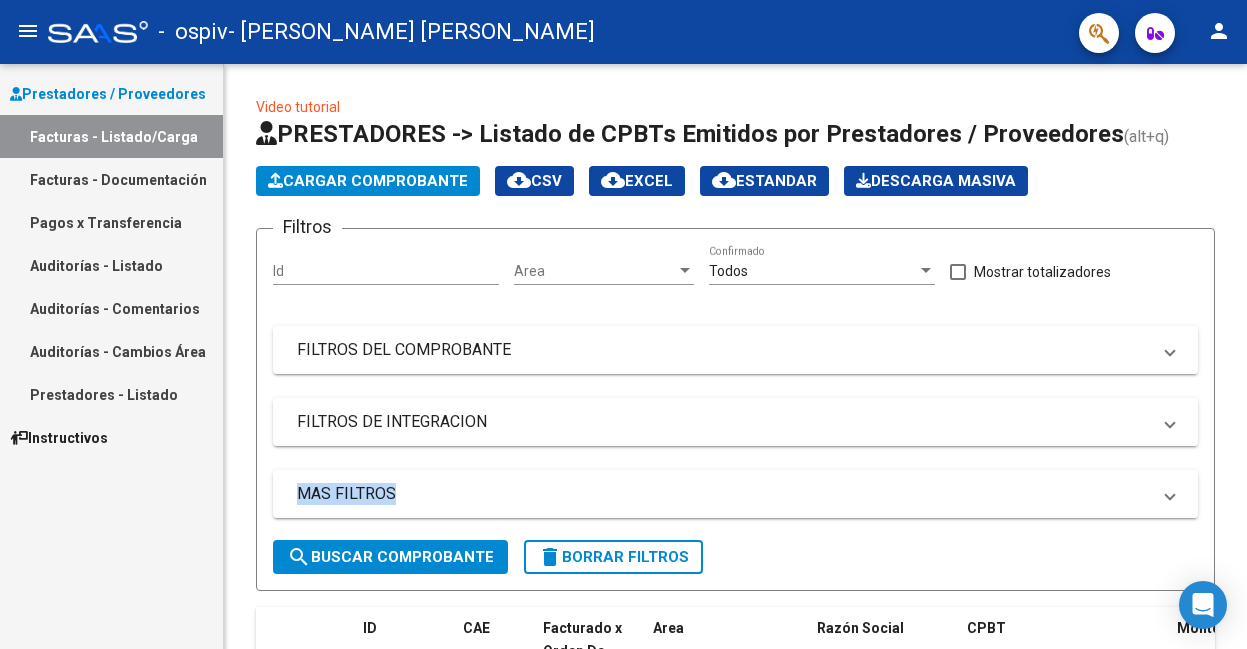 click on "Video tutorial   PRESTADORES -> Listado de CPBTs Emitidos por Prestadores / Proveedores (alt+q)   Cargar Comprobante
cloud_download  CSV  cloud_download  EXCEL  cloud_download  Estandar   Descarga Masiva
Filtros Id Area Area Todos  Confirmado   Mostrar totalizadores   FILTROS DEL COMPROBANTE  Comprobante Tipo Comprobante Tipo Start date – Fec. Comprobante Desde / Hasta Días Emisión Desde(cant. días) Días Emisión Hasta(cant. días) CUIT / Razón Social Pto. Venta Nro. Comprobante Código SSS CAE Válido CAE Válido Todos  Cargado Módulo Hosp. Todos  Tiene facturacion Apócrifa Hospital Refes  FILTROS DE INTEGRACION  Período De Prestación Campos del Archivo de Rendición Devuelto x SSS (dr_envio) Todos  Rendido x SSS (dr_envio) Tipo de Registro Tipo de Registro Período Presentación Período Presentación Campos del Legajo Asociado (preaprobación) Afiliado Legajo (cuil/nombre) Todos  Solo facturas preaprobadas  MAS FILTROS  Todos  Con Doc. Respaldatoria Todos  Con Trazabilidad Todos  Auditoría" 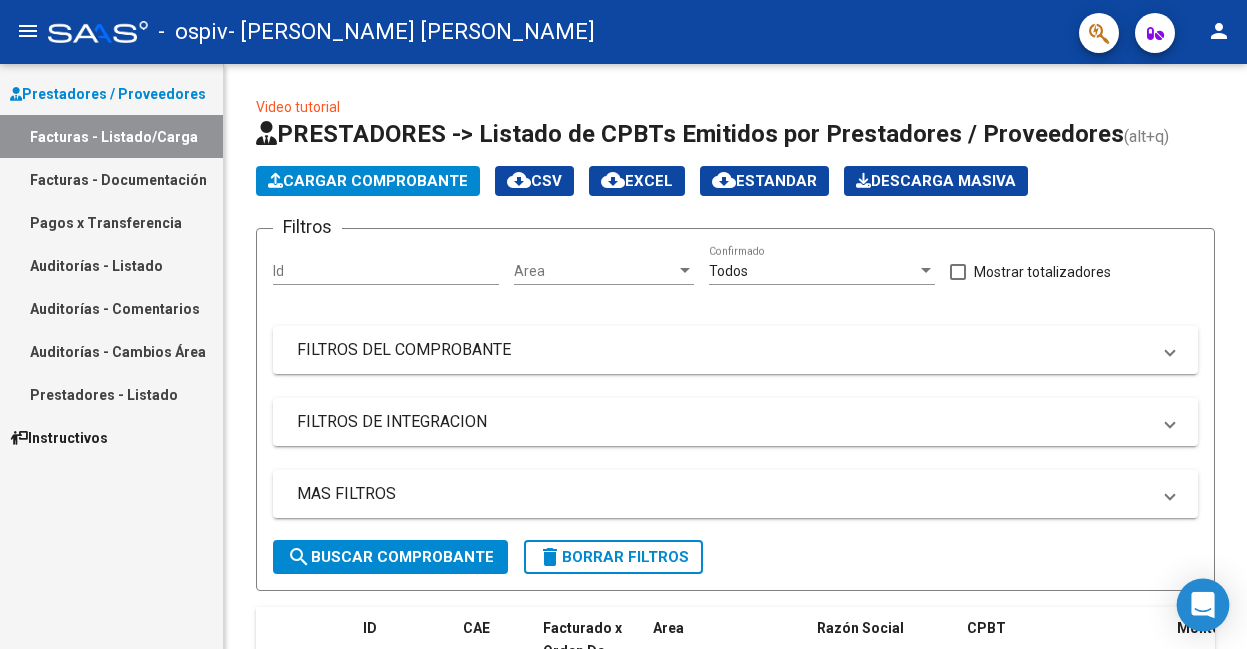 click 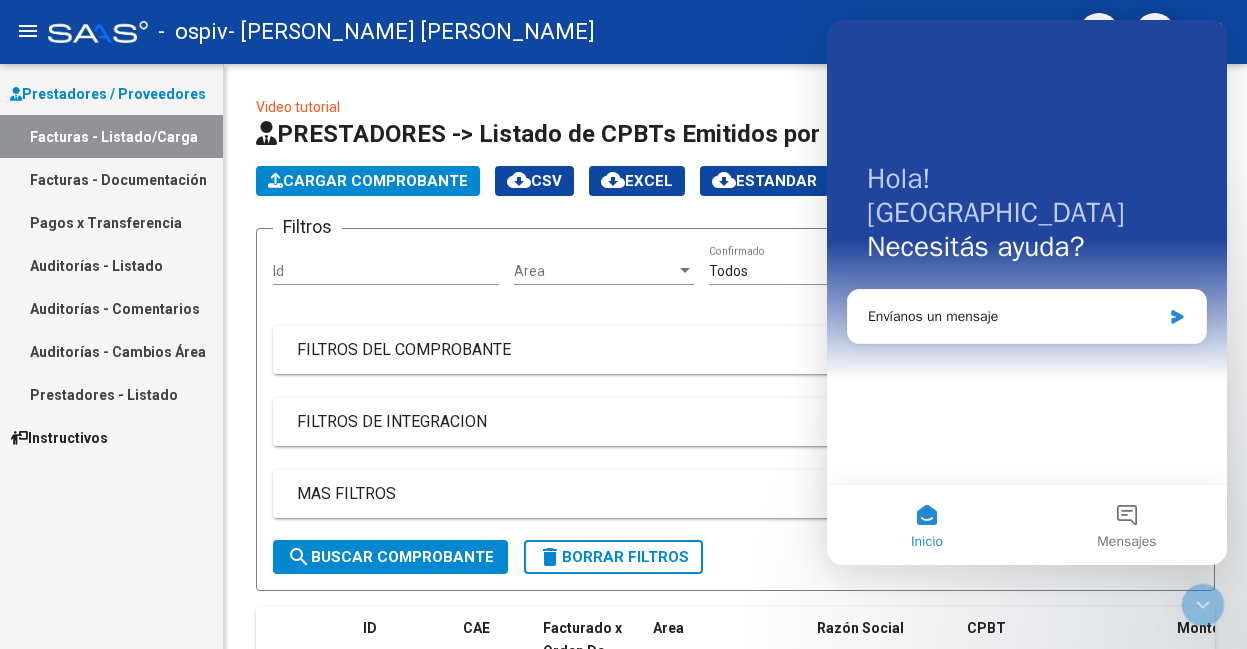 scroll, scrollTop: 0, scrollLeft: 0, axis: both 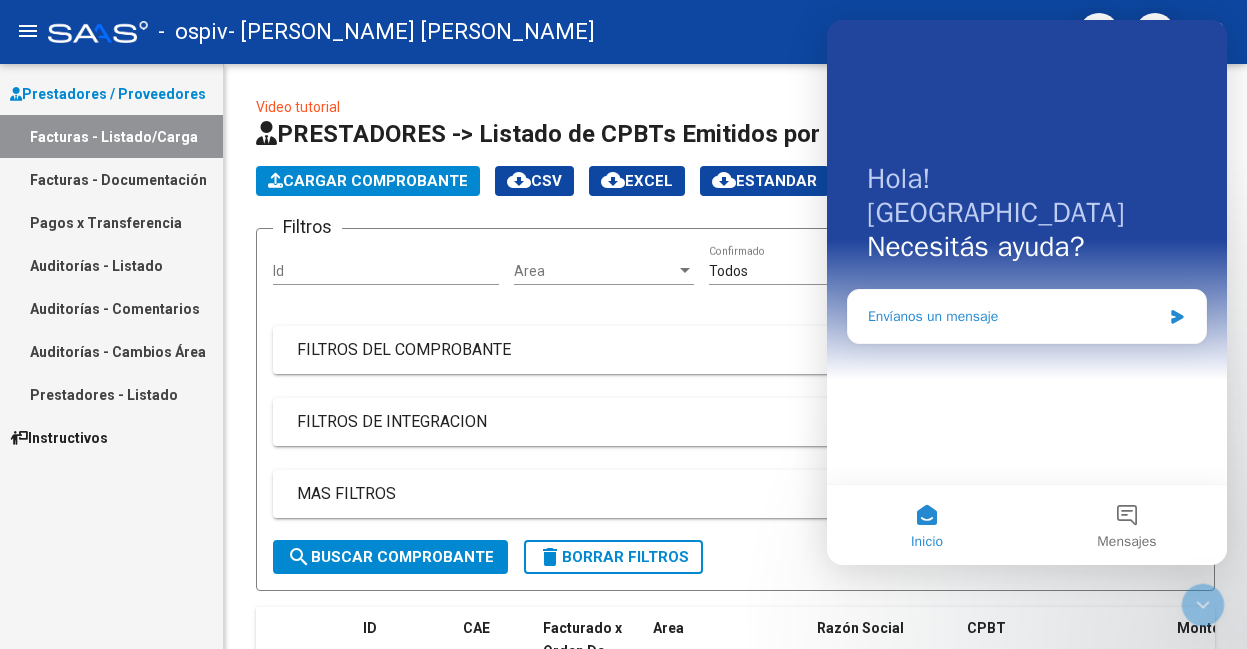 click on "Envíanos un mensaje" at bounding box center [1014, 316] 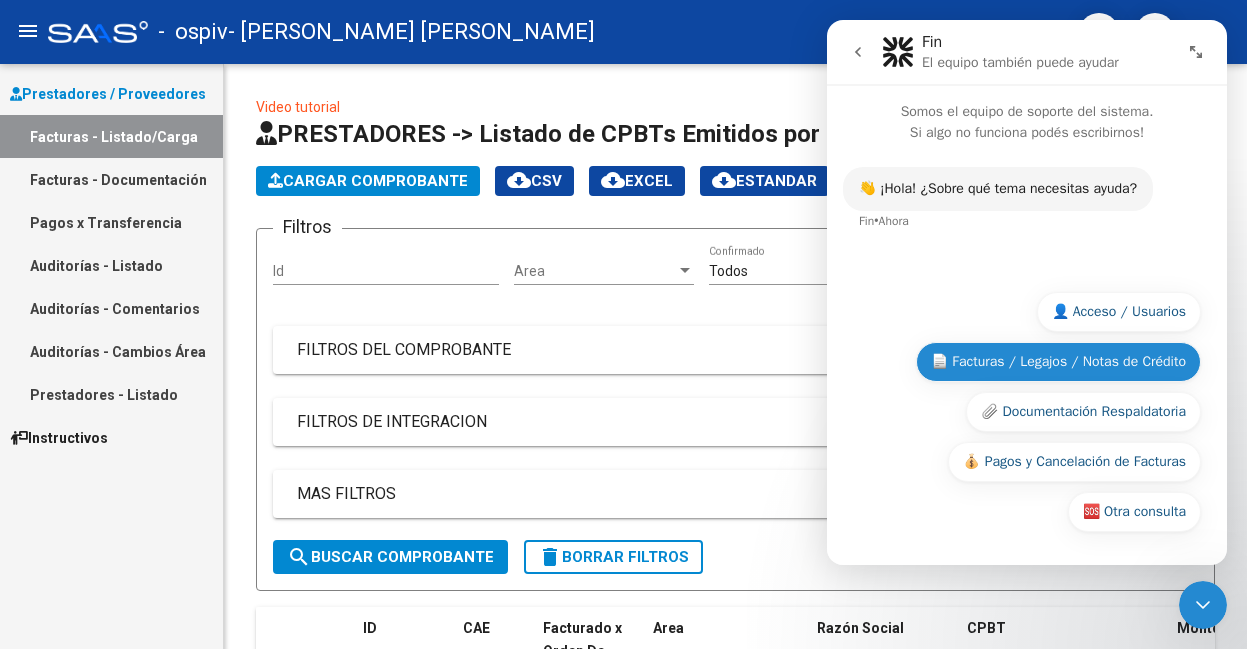 click on "📄 Facturas / Legajos / Notas de Crédito" at bounding box center [1058, 362] 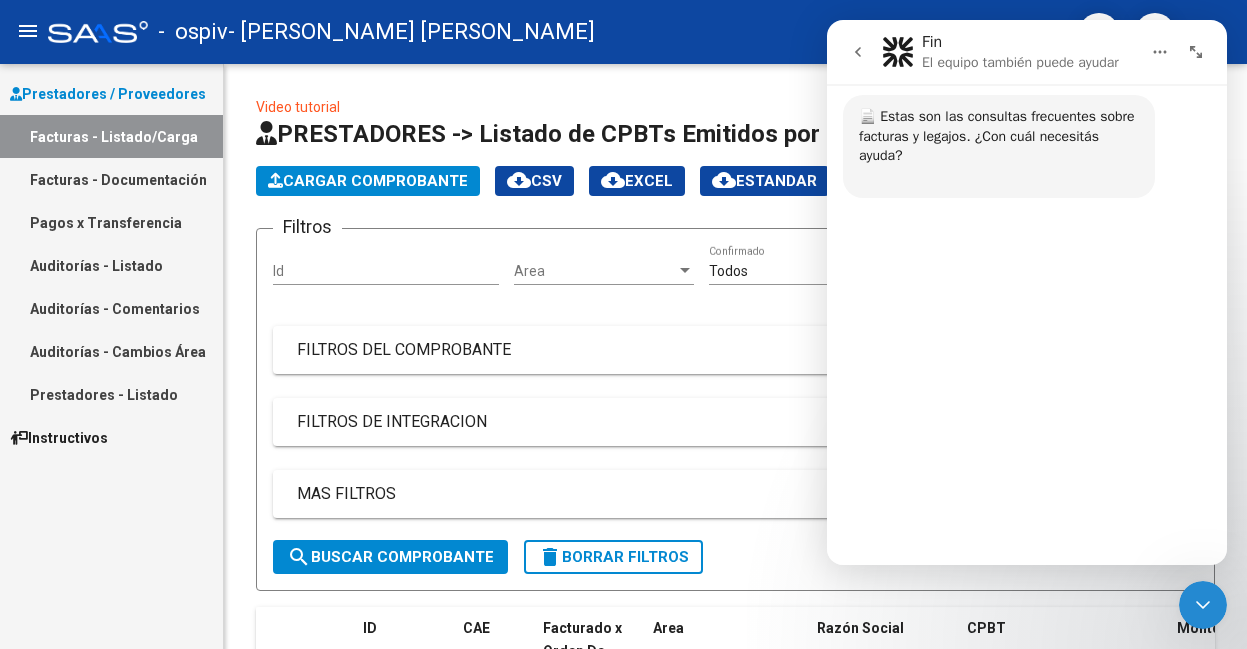 scroll, scrollTop: 334, scrollLeft: 0, axis: vertical 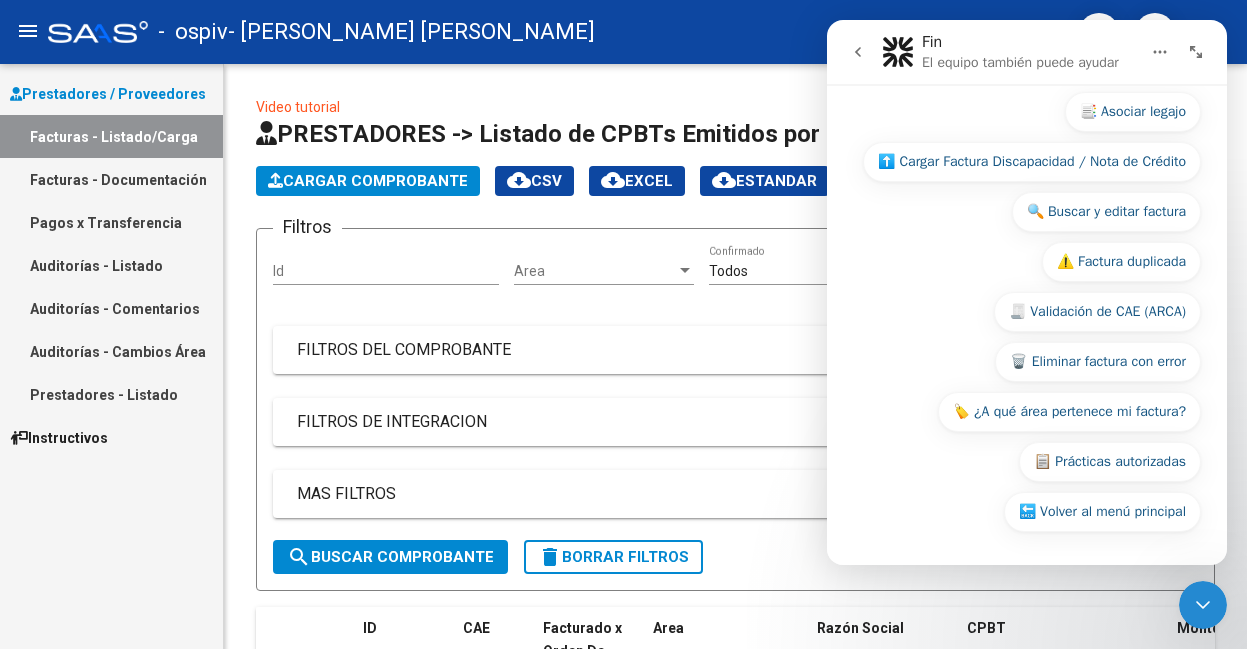 click on "🔙 Volver al menú principal 📑 Asociar legajo ⬆️ Cargar Factura Discapacidad / Nota de Crédito 🔍 Buscar y editar factura ⚠️ Factura duplicada 🧾 Validación de CAE (ARCA) 🗑️ Eliminar factura con error 🏷️ ¿A qué área pertenece mi factura? 📋 Prácticas autorizadas 🔙 Volver al menú principal" at bounding box center [1027, 313] 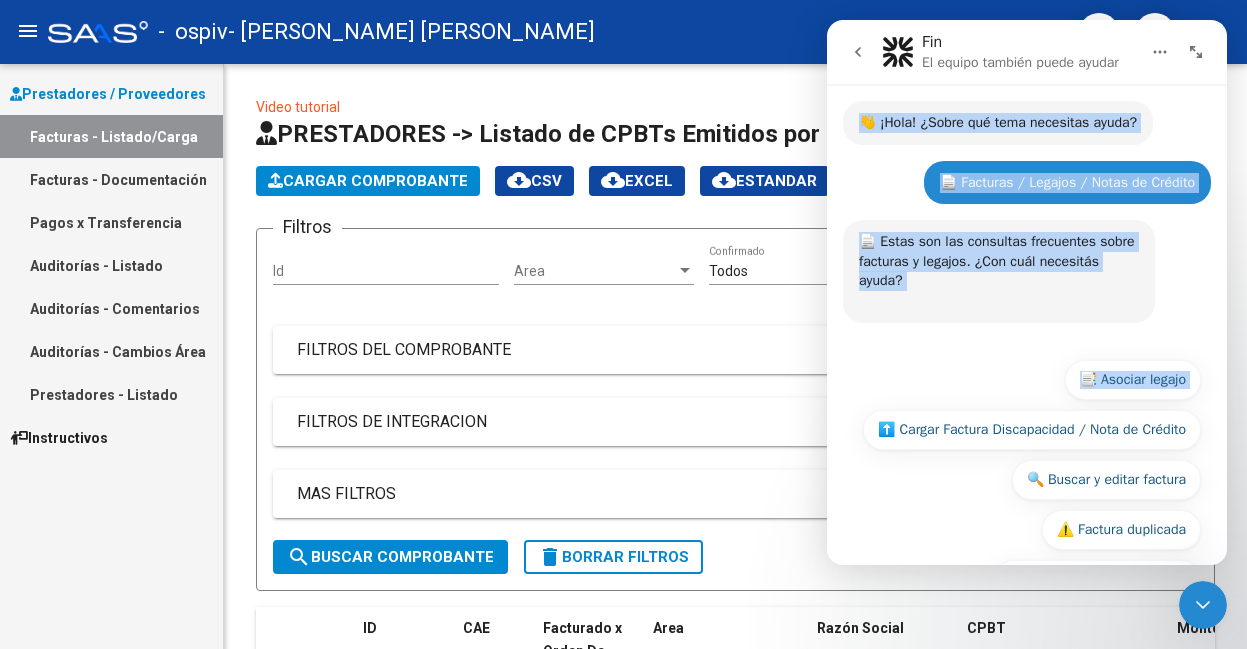 scroll, scrollTop: 0, scrollLeft: 0, axis: both 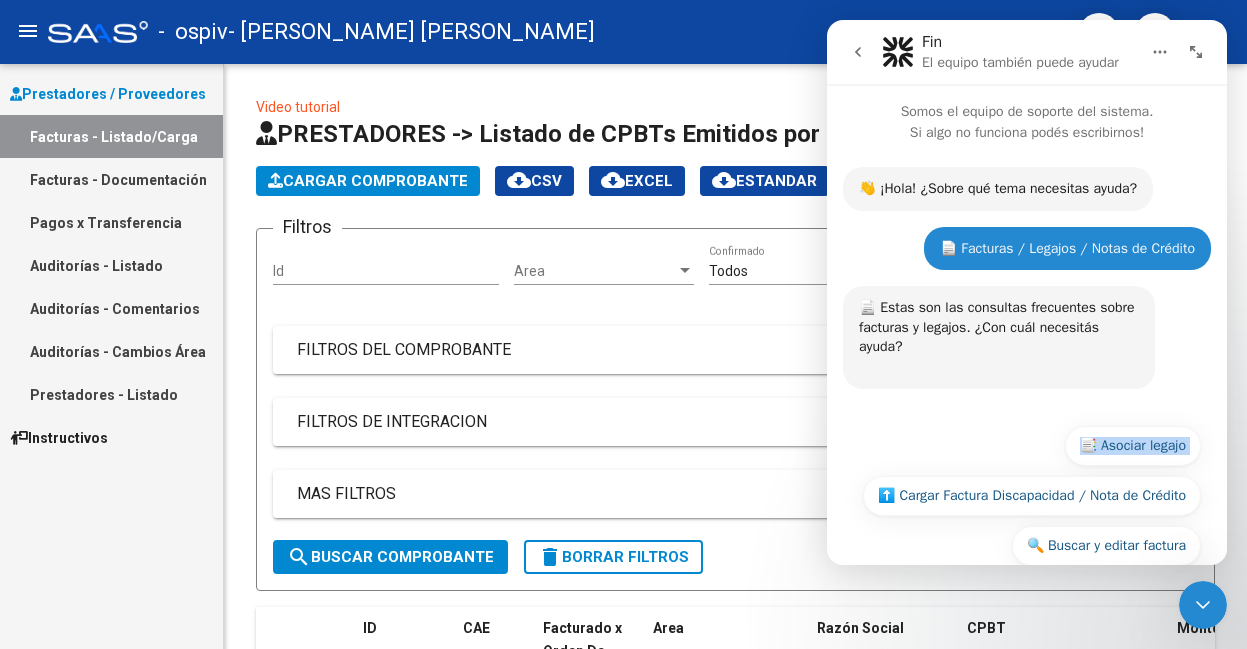 drag, startPoint x: 1219, startPoint y: 100, endPoint x: 1170, endPoint y: 297, distance: 203.00246 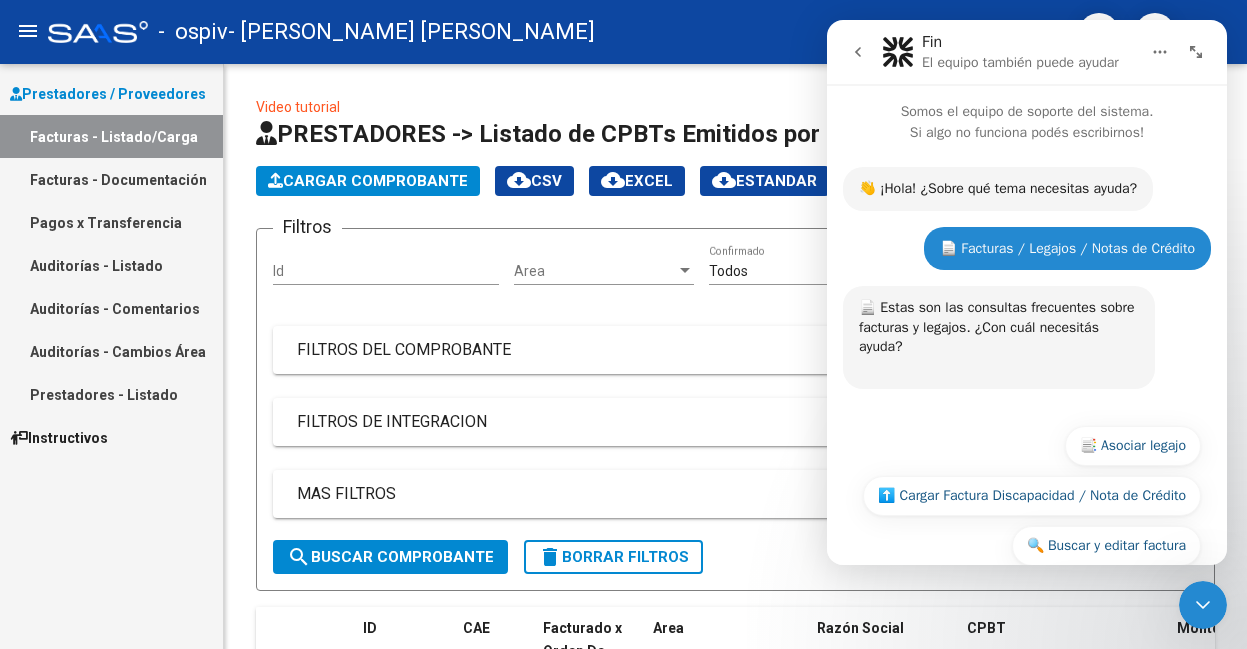 drag, startPoint x: 1170, startPoint y: 297, endPoint x: 1204, endPoint y: 141, distance: 159.66214 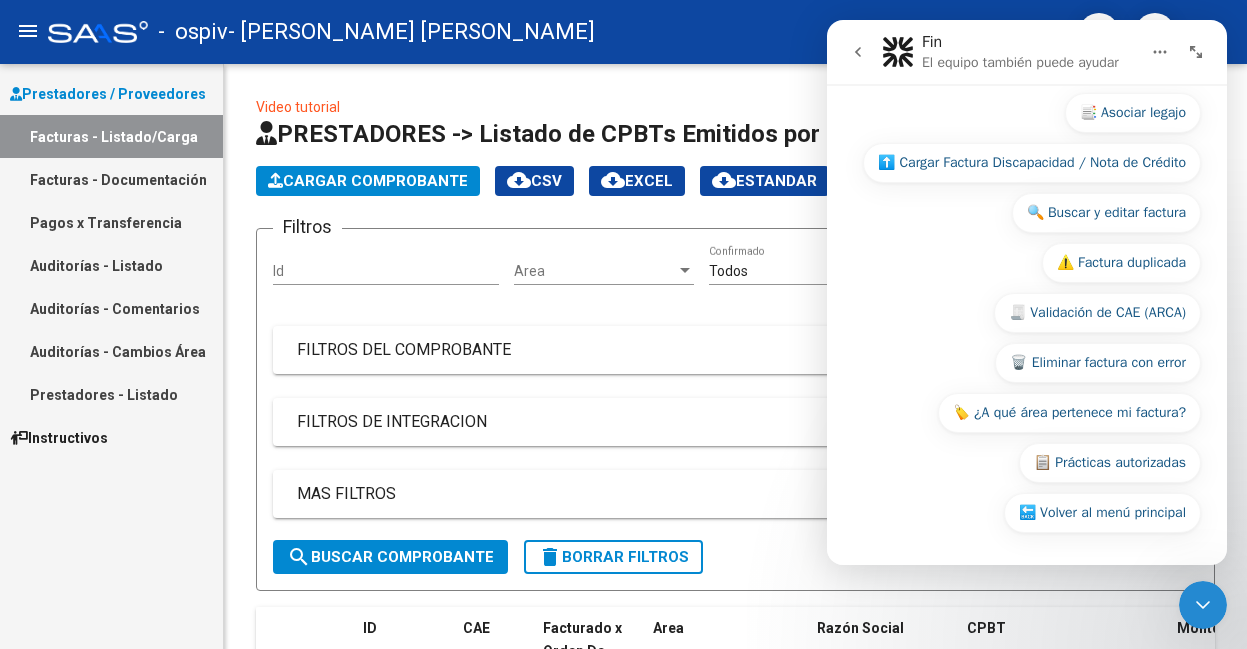 scroll, scrollTop: 334, scrollLeft: 0, axis: vertical 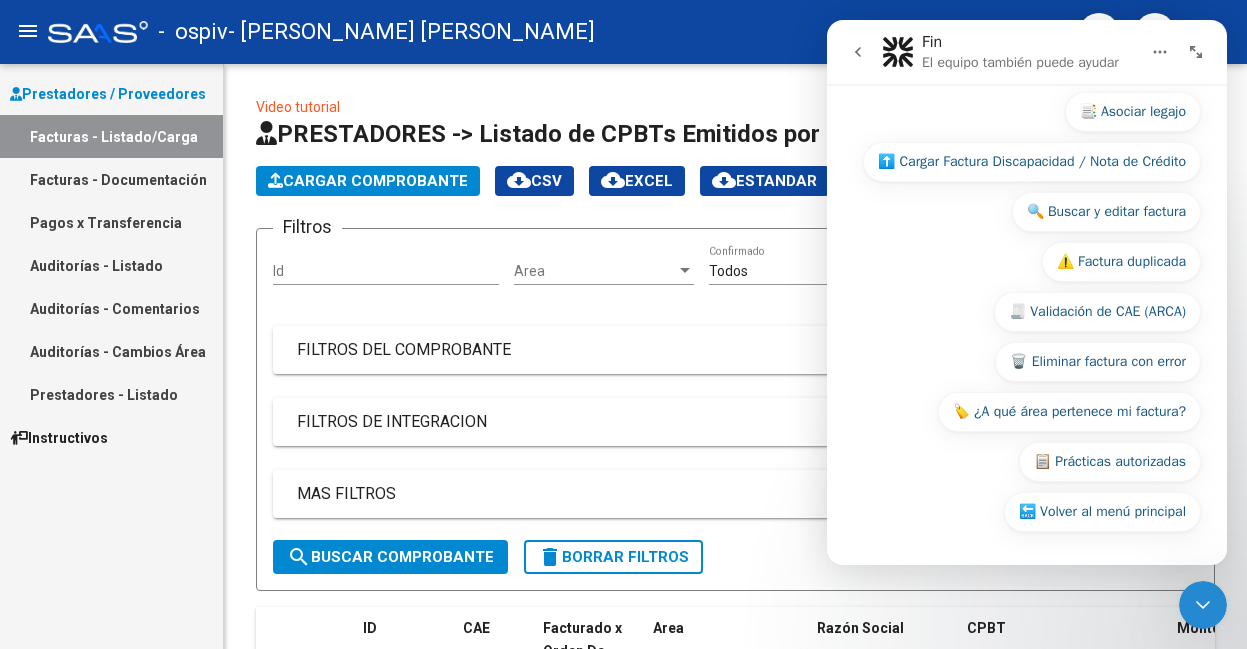 click 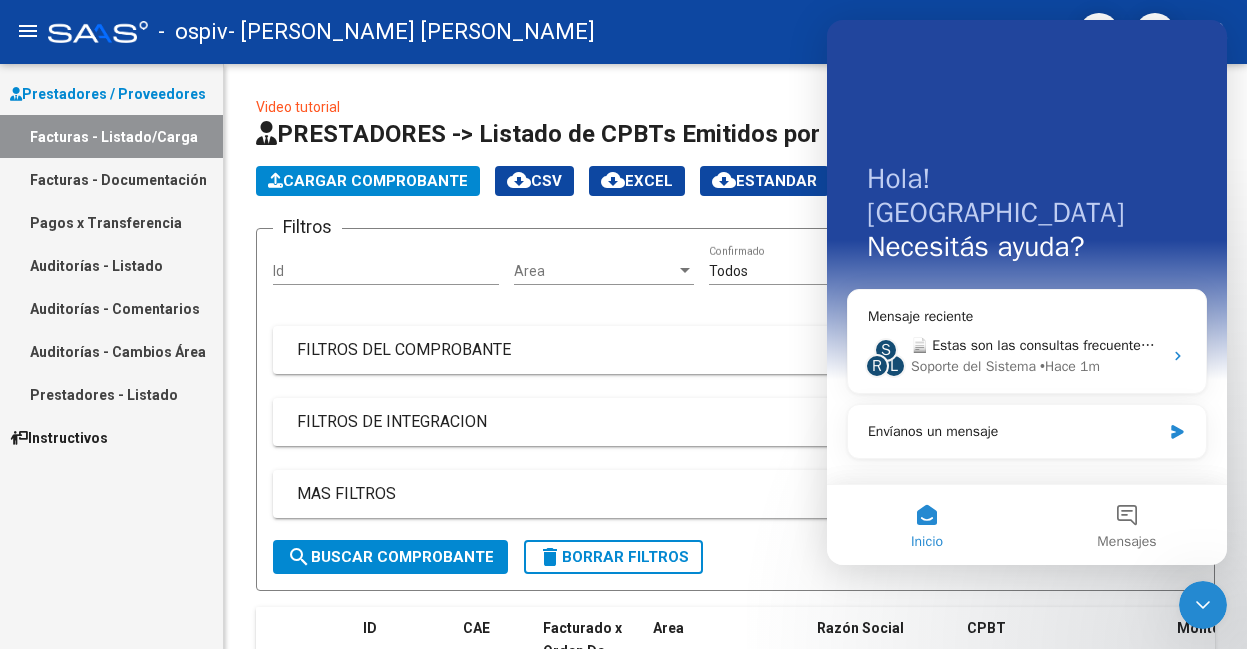 scroll, scrollTop: 0, scrollLeft: 0, axis: both 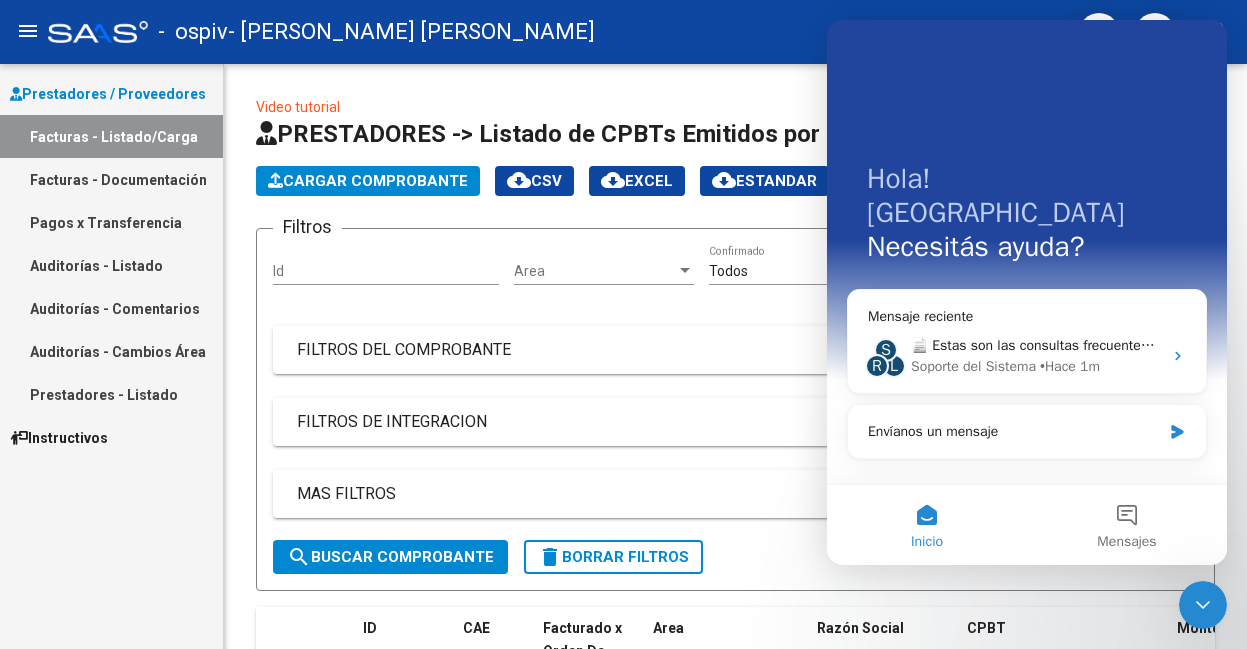 click on "Filtros Id Area Area Todos  Confirmado   Mostrar totalizadores   FILTROS DEL COMPROBANTE  Comprobante Tipo Comprobante Tipo Start date – Fec. Comprobante Desde / Hasta Días Emisión Desde(cant. días) Días Emisión Hasta(cant. días) CUIT / Razón Social Pto. Venta Nro. Comprobante Código SSS CAE Válido CAE Válido Todos  Cargado Módulo Hosp. Todos  Tiene facturacion Apócrifa Hospital Refes  FILTROS DE INTEGRACION  Período De Prestación Campos del Archivo de Rendición Devuelto x SSS (dr_envio) Todos  Rendido x SSS (dr_envio) Tipo de Registro Tipo de Registro Período Presentación Período Presentación Campos del Legajo Asociado (preaprobación) Afiliado Legajo (cuil/nombre) Todos  Solo facturas preaprobadas  MAS FILTROS  Todos  Con Doc. Respaldatoria Todos  Con Trazabilidad Todos  Asociado a Expediente Sur Auditoría Auditoría Auditoría Id Start date – Auditoría Confirmada Desde / Hasta Start date – Fec. Rec. Desde / Hasta Start date – Fec. Creado Desde / Hasta Start date – Op Estado" 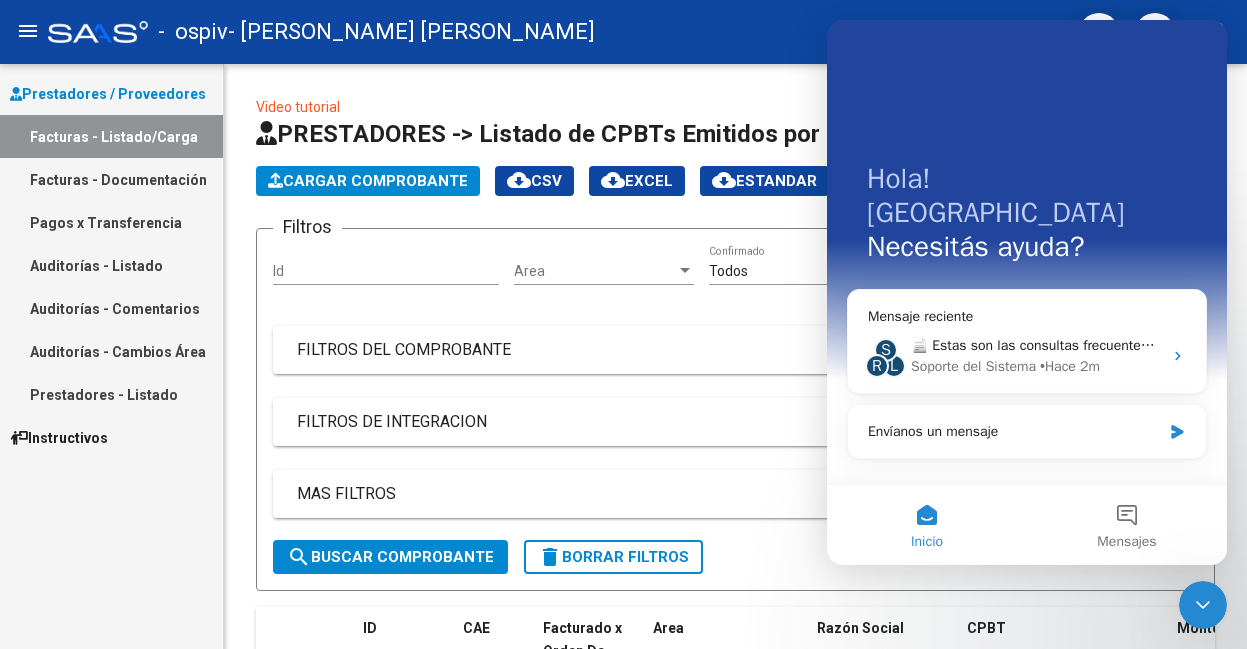 click on "Video tutorial   PRESTADORES -> Listado de CPBTs Emitidos por Prestadores / Proveedores (alt+q)   Cargar Comprobante
cloud_download  CSV  cloud_download  EXCEL  cloud_download  Estandar   Descarga Masiva
Filtros Id Area Area Todos  Confirmado   Mostrar totalizadores   FILTROS DEL COMPROBANTE  Comprobante Tipo Comprobante Tipo Start date – Fec. Comprobante Desde / Hasta Días Emisión Desde(cant. días) Días Emisión Hasta(cant. días) CUIT / Razón Social Pto. Venta Nro. Comprobante Código SSS CAE Válido CAE Válido Todos  Cargado Módulo Hosp. Todos  Tiene facturacion Apócrifa Hospital Refes  FILTROS DE INTEGRACION  Período De Prestación Campos del Archivo de Rendición Devuelto x SSS (dr_envio) Todos  Rendido x SSS (dr_envio) Tipo de Registro Tipo de Registro Período Presentación Período Presentación Campos del Legajo Asociado (preaprobación) Afiliado Legajo (cuil/nombre) Todos  Solo facturas preaprobadas  MAS FILTROS  Todos  Con Doc. Respaldatoria Todos  Con Trazabilidad Todos  Auditoría" 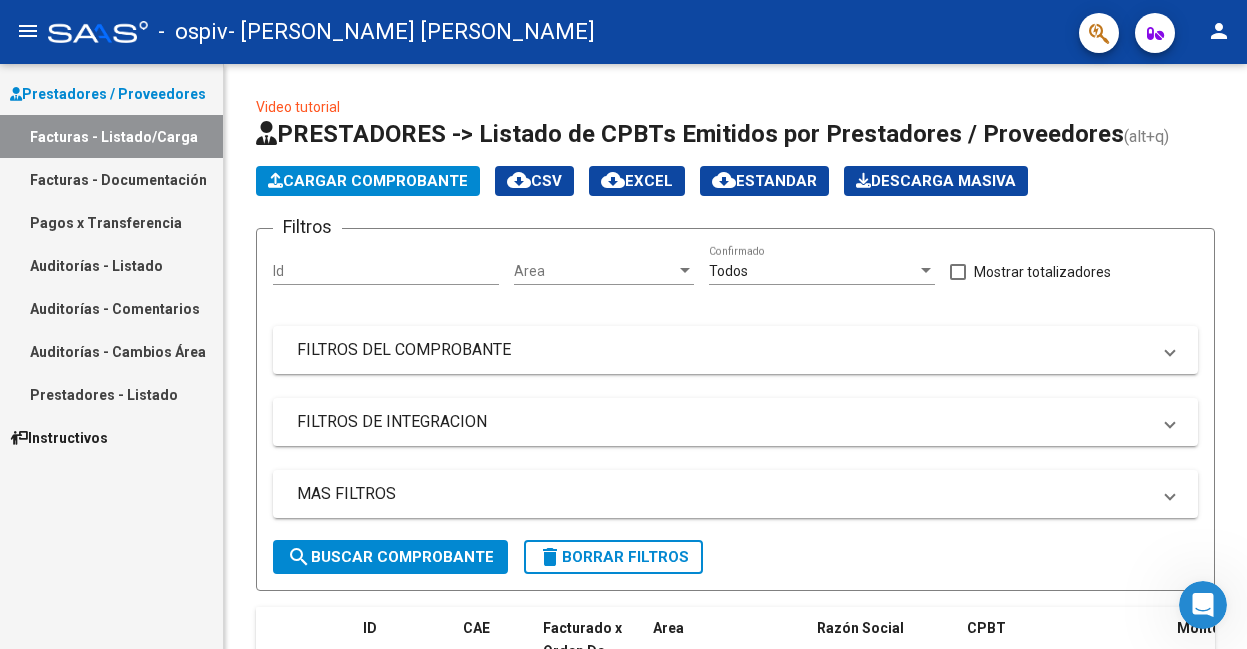 scroll, scrollTop: 0, scrollLeft: 0, axis: both 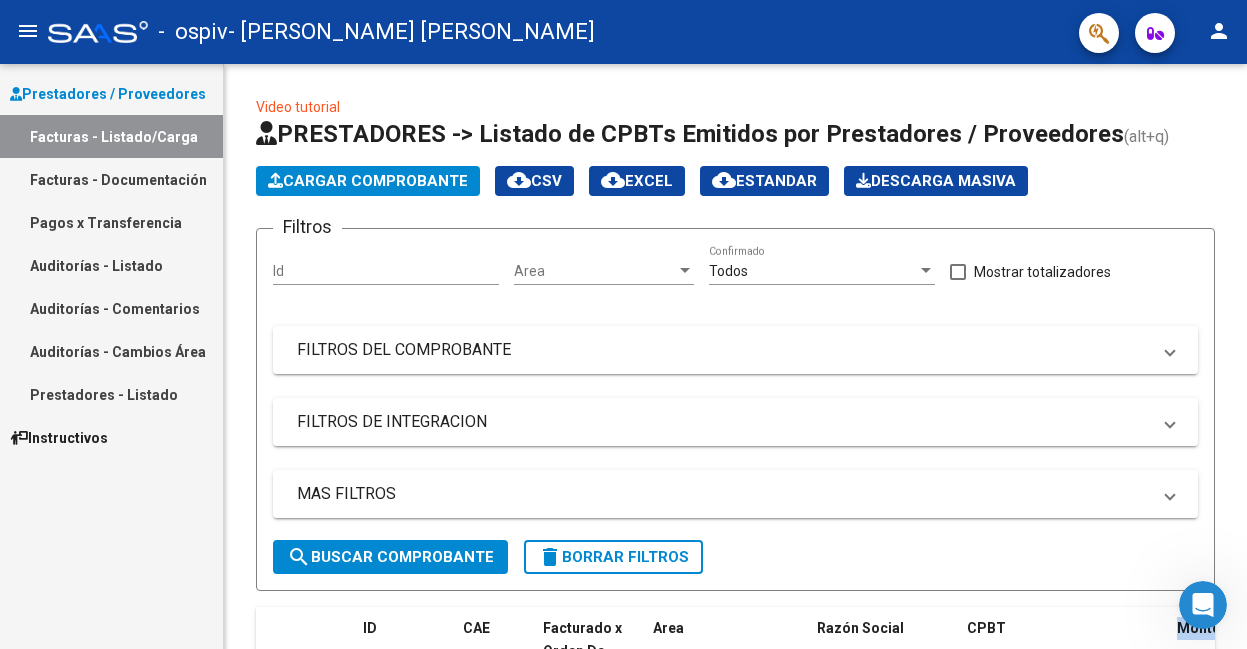 click on "Video tutorial   PRESTADORES -> Listado de CPBTs Emitidos por Prestadores / Proveedores (alt+q)   Cargar Comprobante
cloud_download  CSV  cloud_download  EXCEL  cloud_download  Estandar   Descarga Masiva
Filtros Id Area Area Todos  Confirmado   Mostrar totalizadores   FILTROS DEL COMPROBANTE  Comprobante Tipo Comprobante Tipo Start date – Fec. Comprobante Desde / Hasta Días Emisión Desde(cant. días) Días Emisión Hasta(cant. días) CUIT / Razón Social Pto. Venta Nro. Comprobante Código SSS CAE Válido CAE Válido Todos  Cargado Módulo Hosp. Todos  Tiene facturacion Apócrifa Hospital Refes  FILTROS DE INTEGRACION  Período De Prestación Campos del Archivo de Rendición Devuelto x SSS (dr_envio) Todos  Rendido x SSS (dr_envio) Tipo de Registro Tipo de Registro Período Presentación Período Presentación Campos del Legajo Asociado (preaprobación) Afiliado Legajo (cuil/nombre) Todos  Solo facturas preaprobadas  MAS FILTROS  Todos  Con Doc. Respaldatoria Todos  Con Trazabilidad Todos  Auditoría" 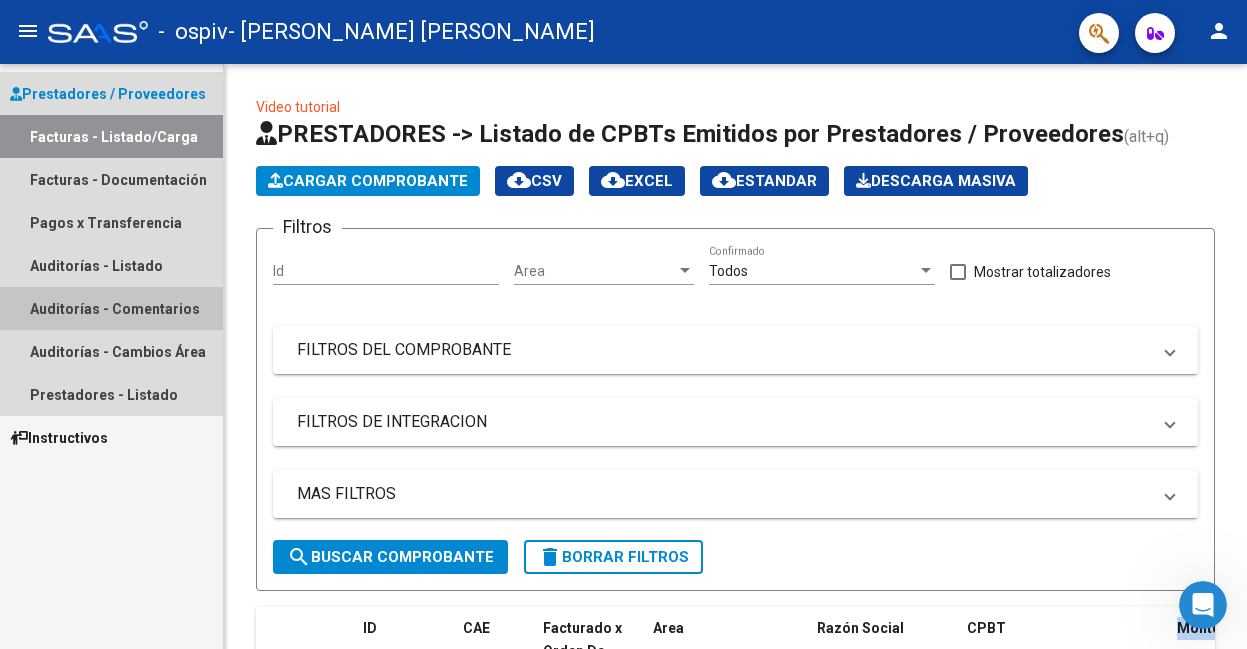 click on "Auditorías - Comentarios" at bounding box center [111, 308] 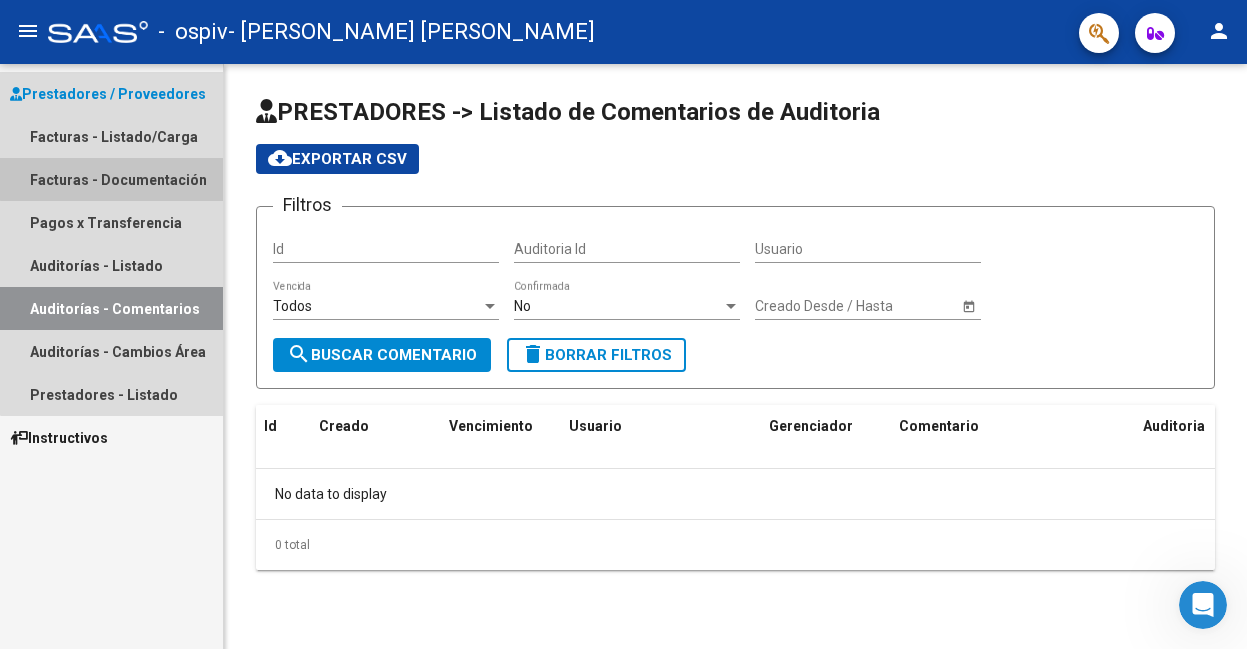 click on "Facturas - Documentación" at bounding box center (111, 179) 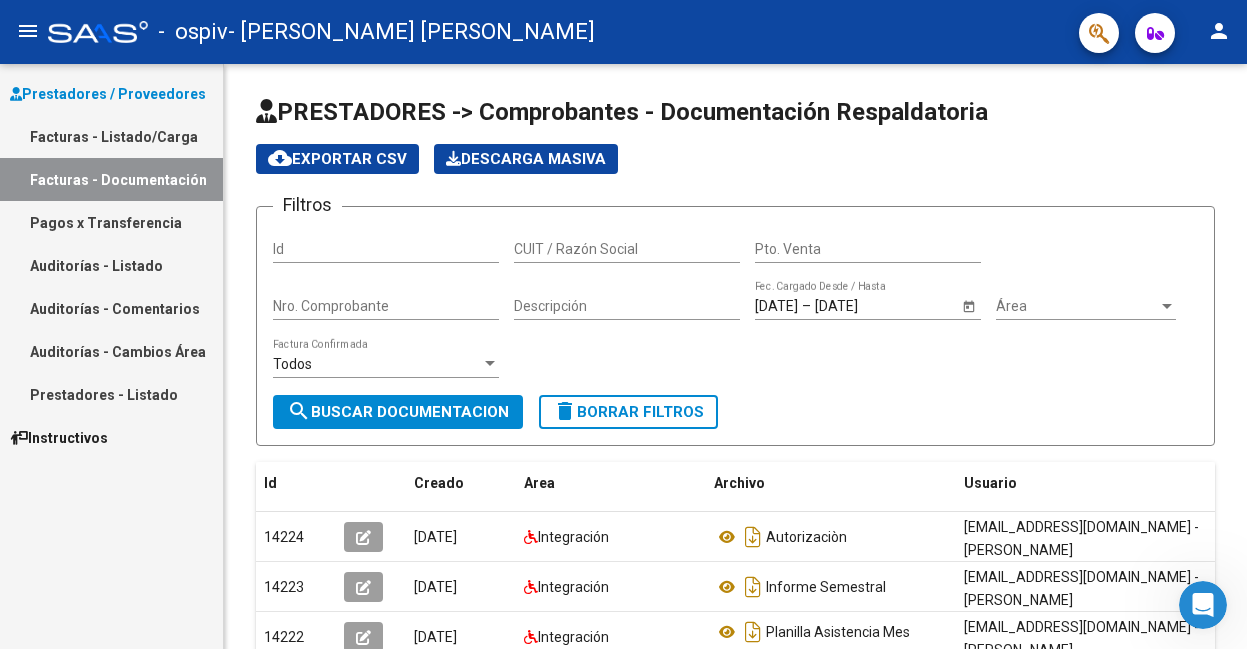 click on "PRESTADORES -> Comprobantes - Documentación Respaldatoria cloud_download  Exportar CSV   Descarga Masiva
Filtros Id CUIT / Razón Social Pto. Venta Nro. Comprobante Descripción 7/1/2025 7/1/2025 – 7/7/2025 Fec. Cargado Desde / Hasta Área Área Todos  Factura Confirmada search  Buscar Documentacion  delete  Borrar Filtros  Id Creado Area Archivo Usuario Acción 14224
02/07/2025 Integración Autorizaciòn   mirtahaguero@yahoo.com.ar - MIRTA HAYDEE AGUERO  14223
02/07/2025 Integración Informe Semestral  mirtahaguero@yahoo.com.ar - MIRTA HAYDEE AGUERO  14222
02/07/2025 Integración Planilla Asistencia Mes Junio 2025  mirtahaguero@yahoo.com.ar - MIRTA HAYDEE AGUERO  13622
03/06/2025 Integración Autorizaciòn   mirtahaguero@yahoo.com.ar - MIRTA HAYDEE AGUERO  13621
03/06/2025 Integración Planilla Asistencia Mes 05 Theo Giulianelli  mirtahaguero@yahoo.com.ar - MIRTA HAYDEE AGUERO  12919
04/05/2025 Integración Autorizaciòn Theo Giulianelli 12918
04/05/2025 Integración 12109
12108" 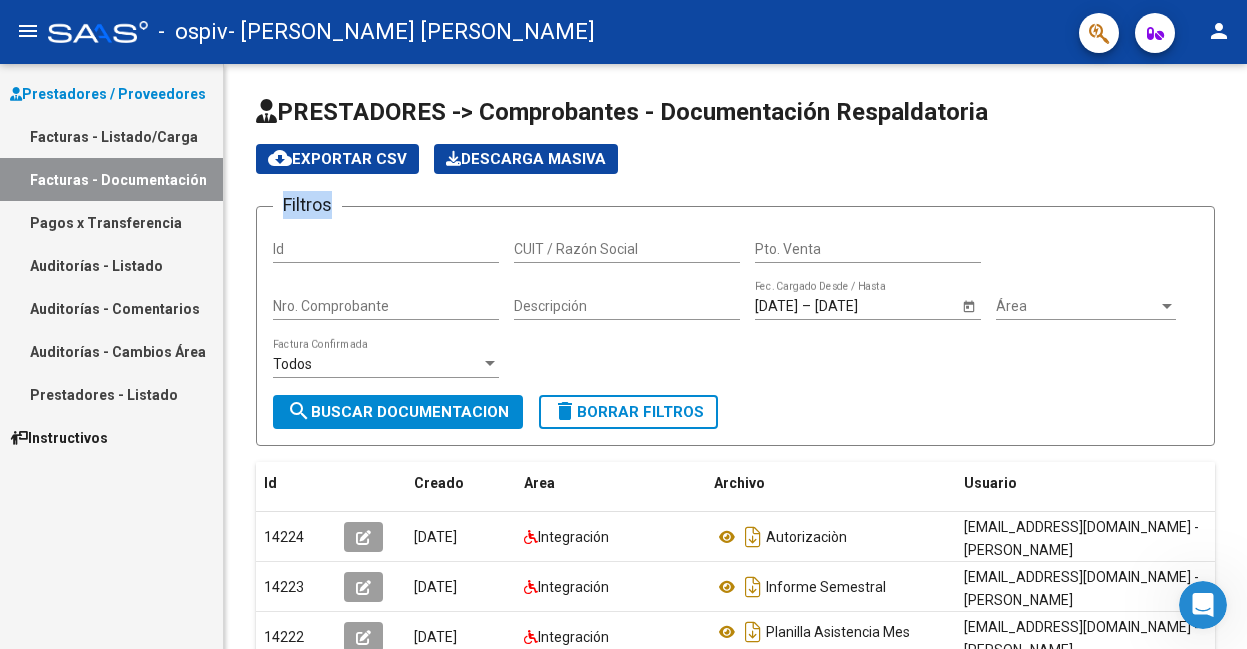 click on "PRESTADORES -> Comprobantes - Documentación Respaldatoria cloud_download  Exportar CSV   Descarga Masiva
Filtros Id CUIT / Razón Social Pto. Venta Nro. Comprobante Descripción 7/1/2025 7/1/2025 – 7/7/2025 Fec. Cargado Desde / Hasta Área Área Todos  Factura Confirmada search  Buscar Documentacion  delete  Borrar Filtros  Id Creado Area Archivo Usuario Acción 14224
02/07/2025 Integración Autorizaciòn   mirtahaguero@yahoo.com.ar - MIRTA HAYDEE AGUERO  14223
02/07/2025 Integración Informe Semestral  mirtahaguero@yahoo.com.ar - MIRTA HAYDEE AGUERO  14222
02/07/2025 Integración Planilla Asistencia Mes Junio 2025  mirtahaguero@yahoo.com.ar - MIRTA HAYDEE AGUERO  13622
03/06/2025 Integración Autorizaciòn   mirtahaguero@yahoo.com.ar - MIRTA HAYDEE AGUERO  13621
03/06/2025 Integración Planilla Asistencia Mes 05 Theo Giulianelli  mirtahaguero@yahoo.com.ar - MIRTA HAYDEE AGUERO  12919
04/05/2025 Integración Autorizaciòn Theo Giulianelli 12918
04/05/2025 Integración 12109
12108" 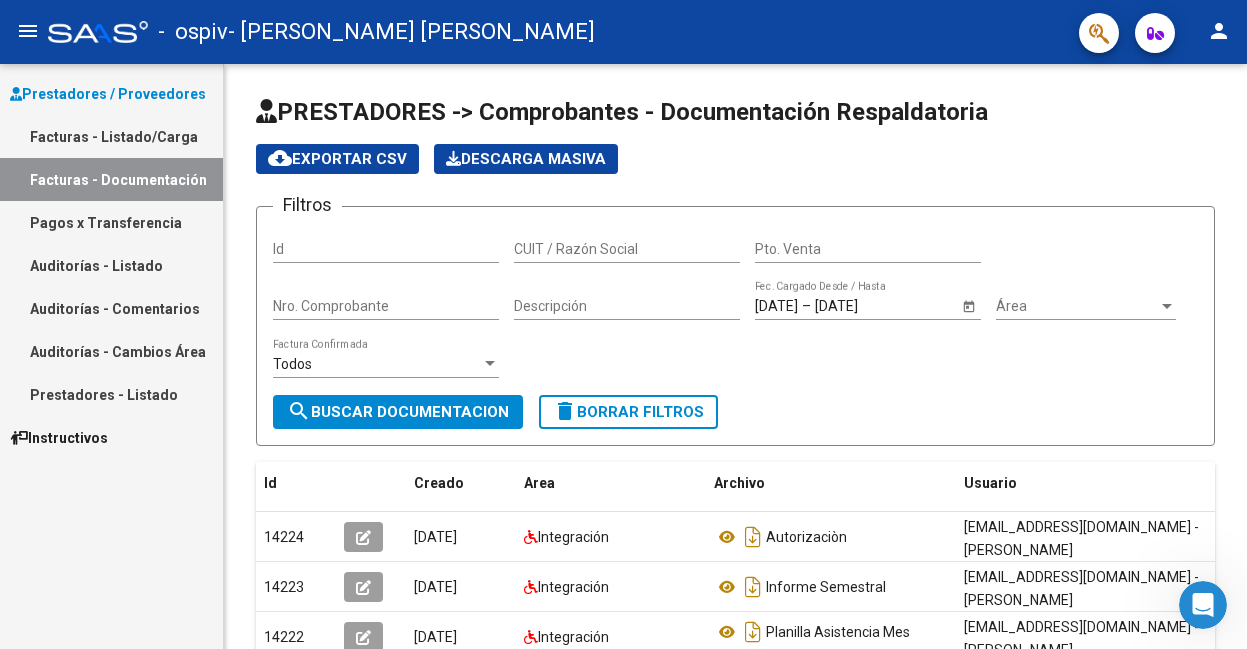 click on "Filtros Id CUIT / Razón Social Pto. Venta Nro. Comprobante Descripción 7/1/2025 7/1/2025 – 7/7/2025 Fec. Cargado Desde / Hasta Área Área Todos  Factura Confirmada search  Buscar Documentacion  delete  Borrar Filtros" 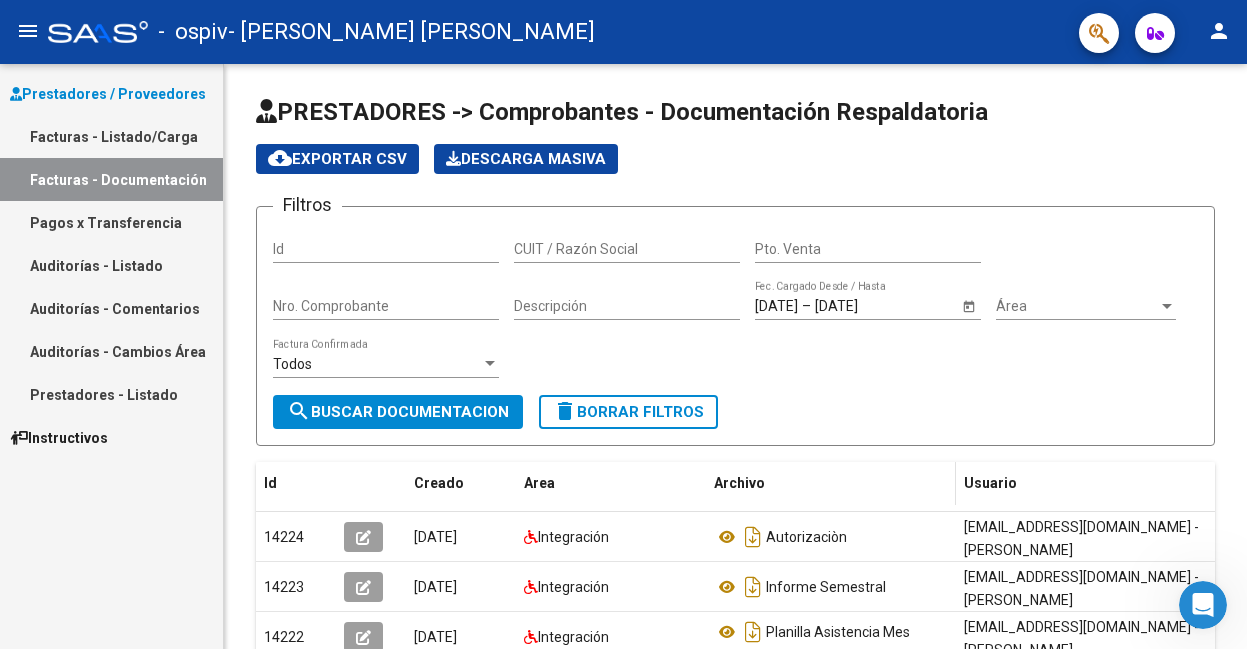 drag, startPoint x: 874, startPoint y: 366, endPoint x: 882, endPoint y: 488, distance: 122.26202 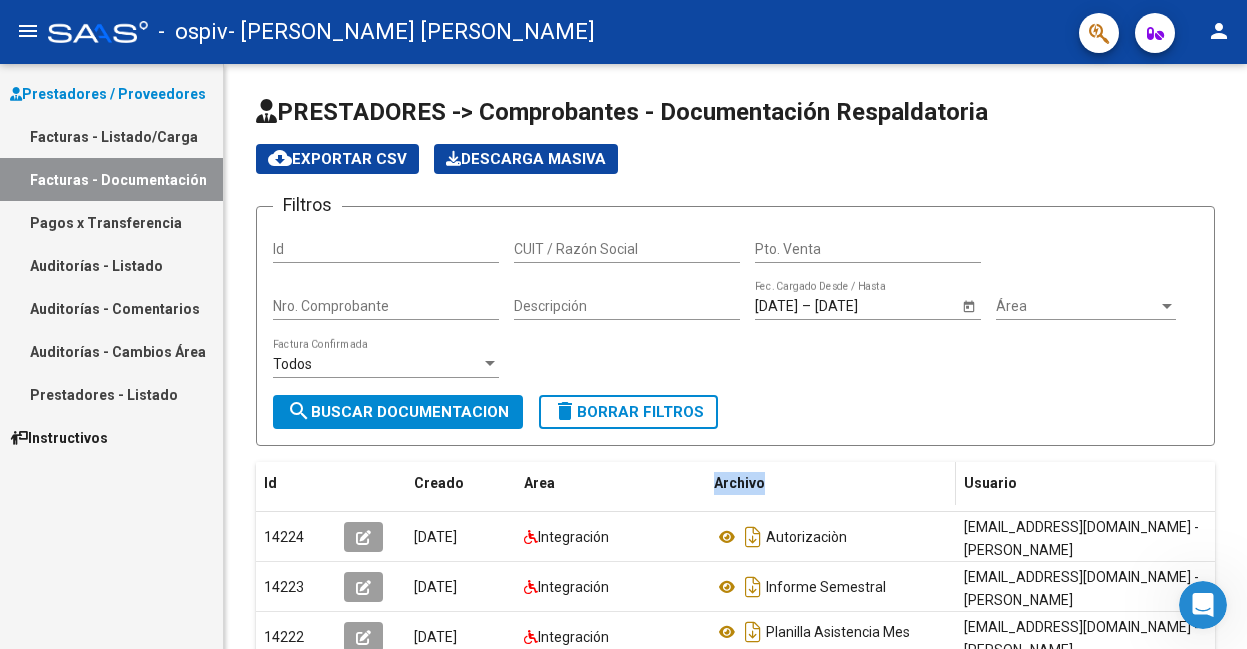 click on "Archivo" 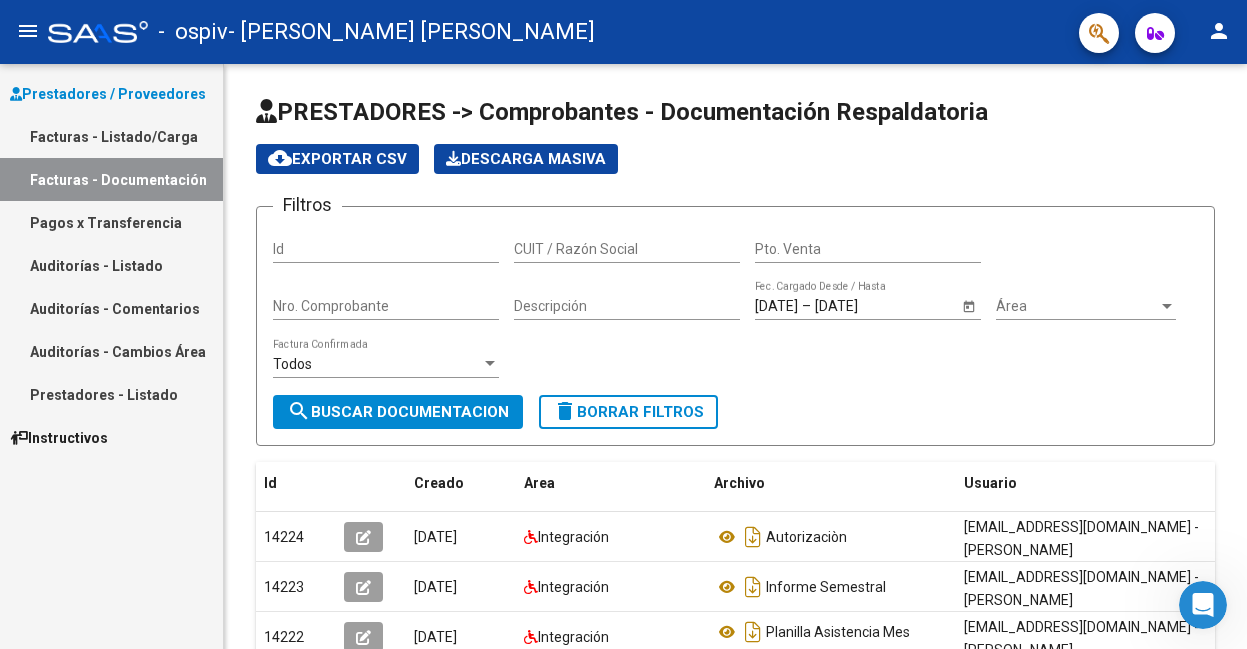 drag, startPoint x: 882, startPoint y: 490, endPoint x: 831, endPoint y: 372, distance: 128.5496 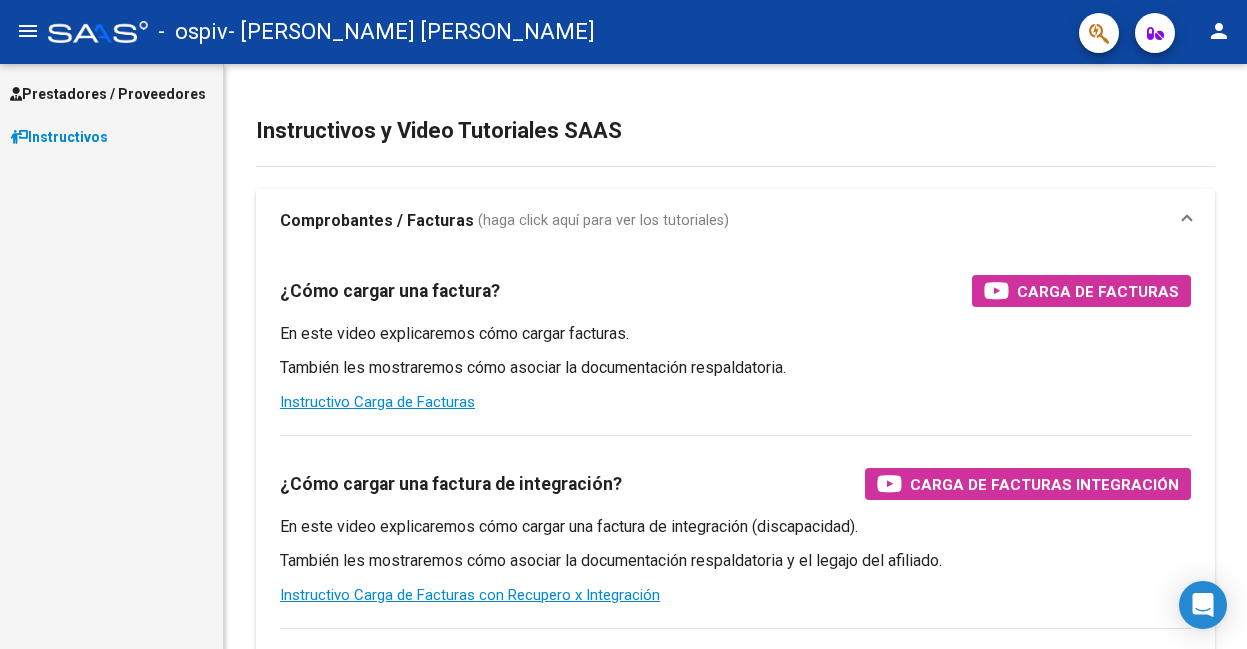 scroll, scrollTop: 0, scrollLeft: 0, axis: both 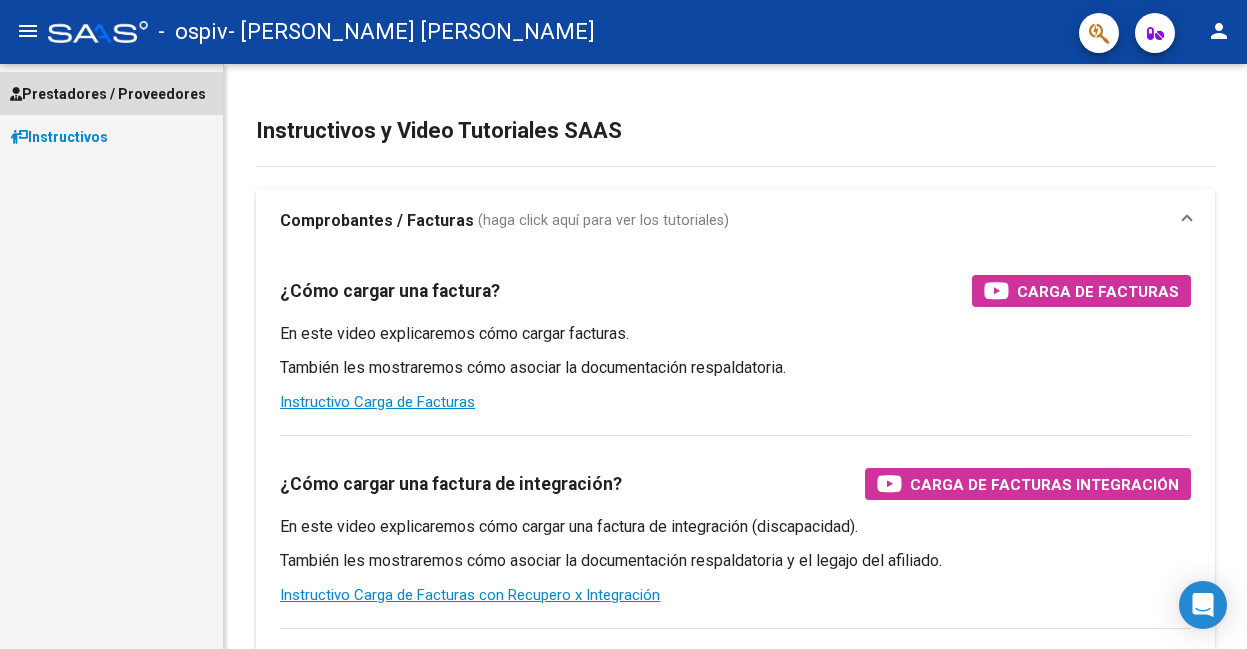 click on "Prestadores / Proveedores" at bounding box center [108, 94] 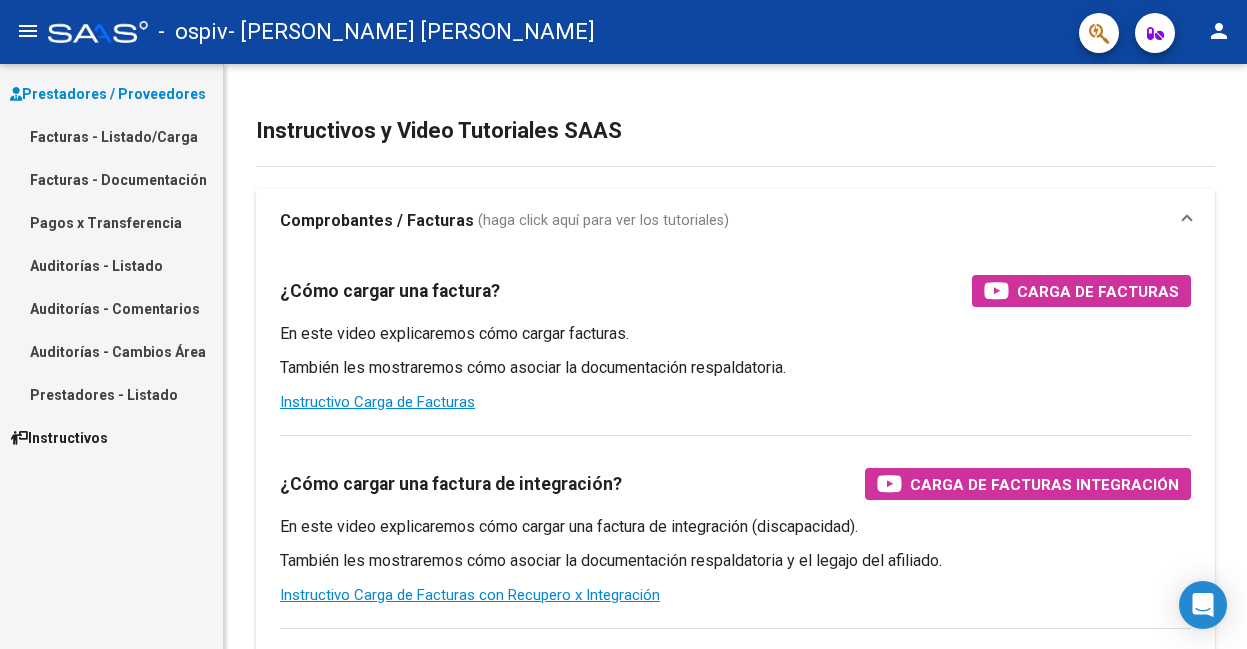 click on "Facturas - Listado/Carga" at bounding box center (111, 136) 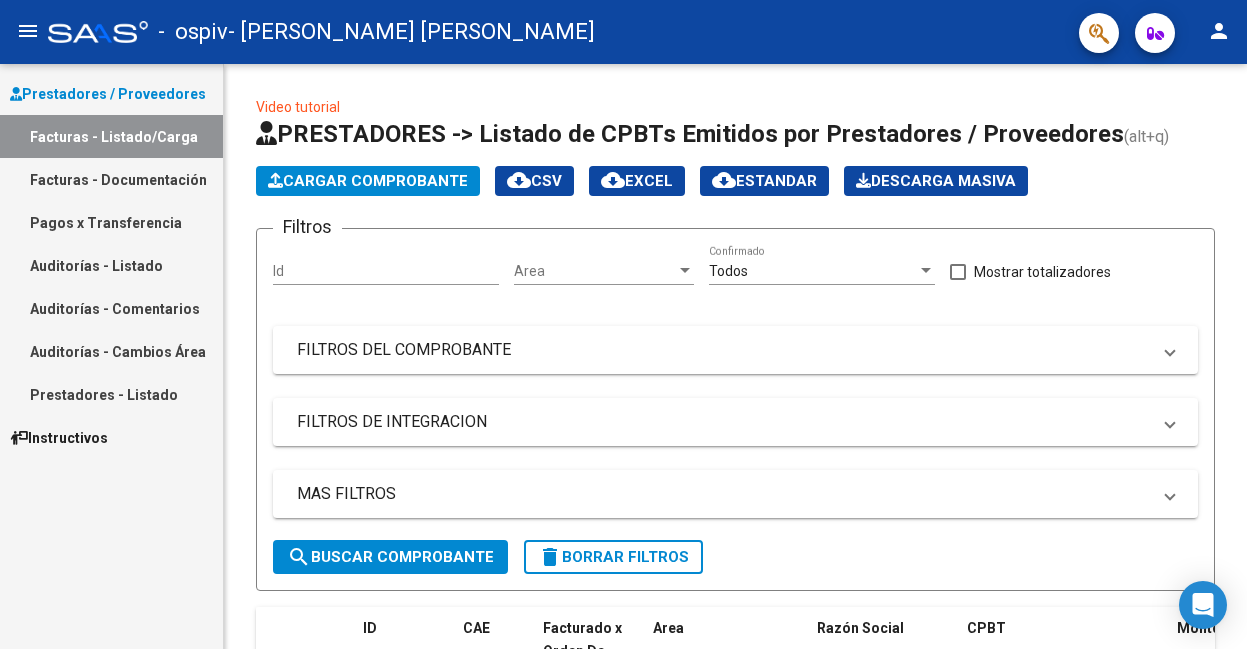 click 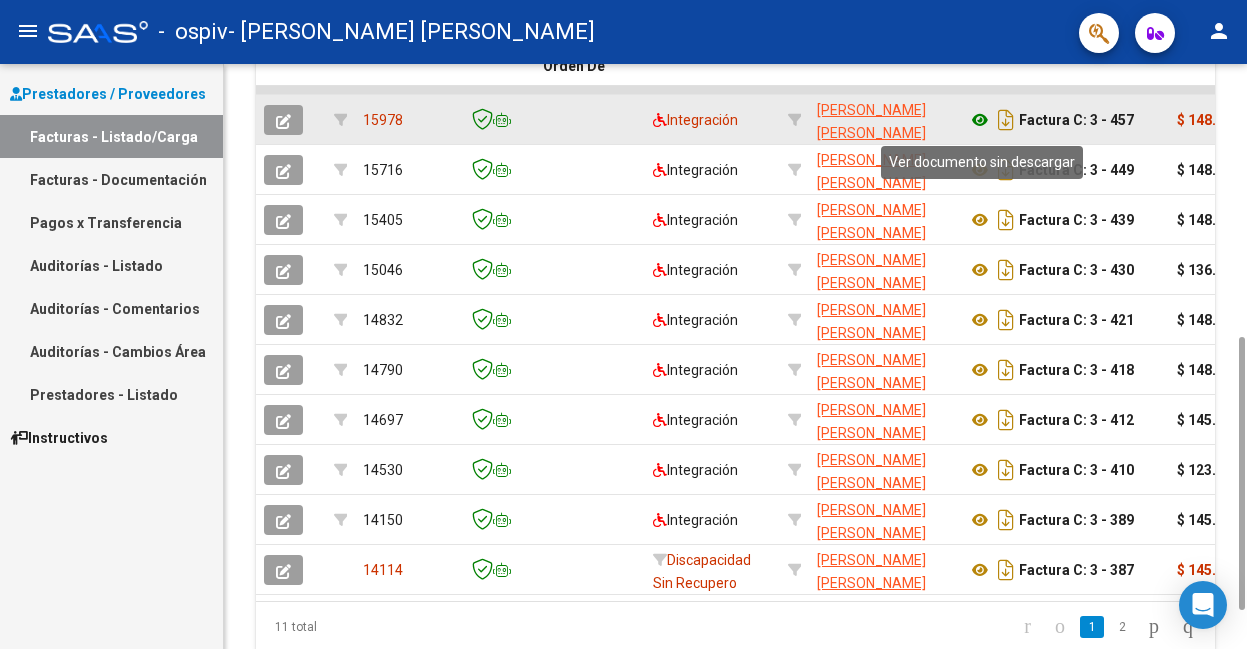 click 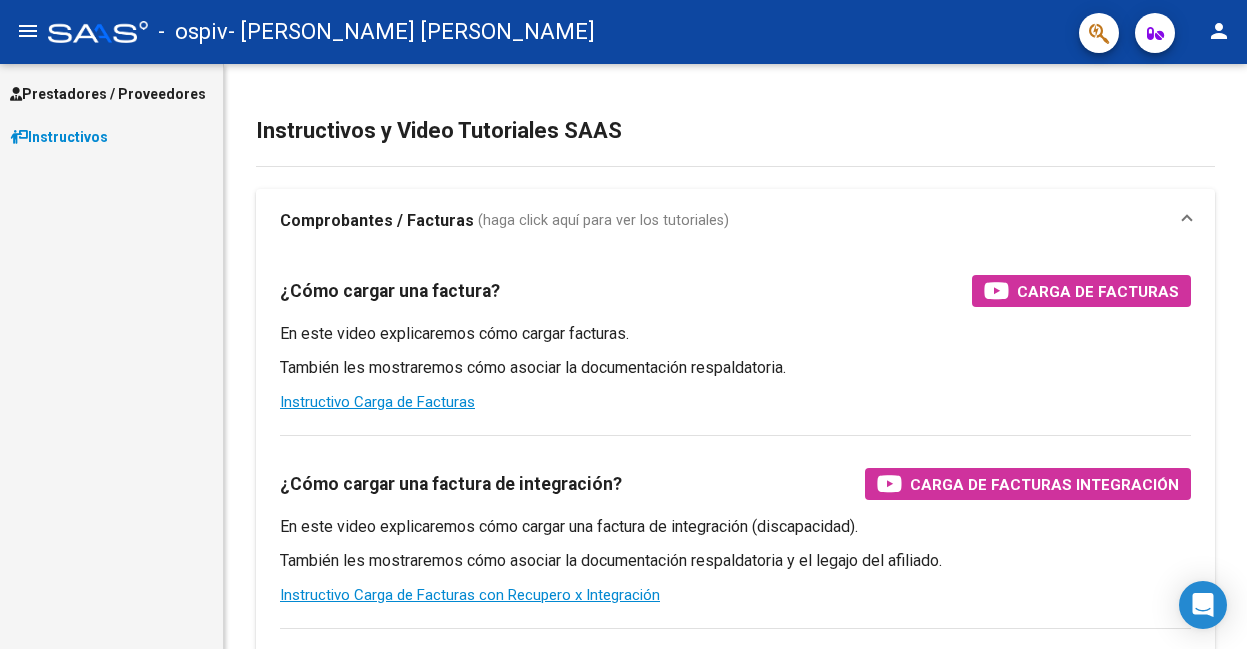 scroll, scrollTop: 0, scrollLeft: 0, axis: both 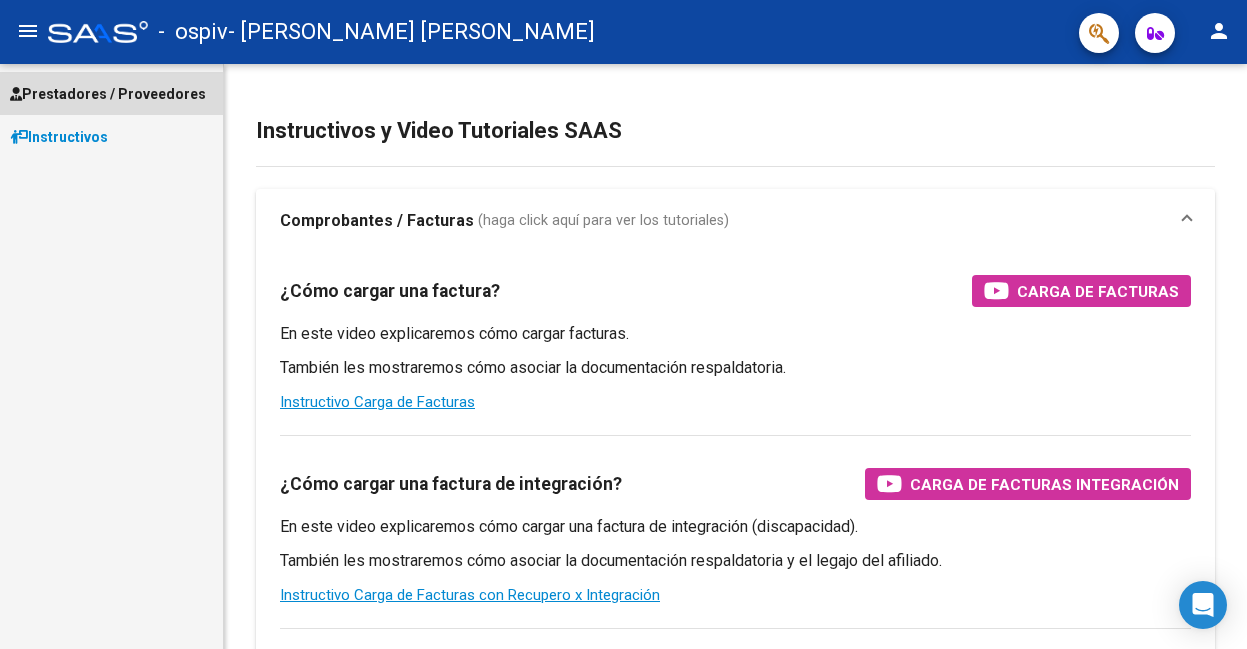 click on "Prestadores / Proveedores" at bounding box center (108, 94) 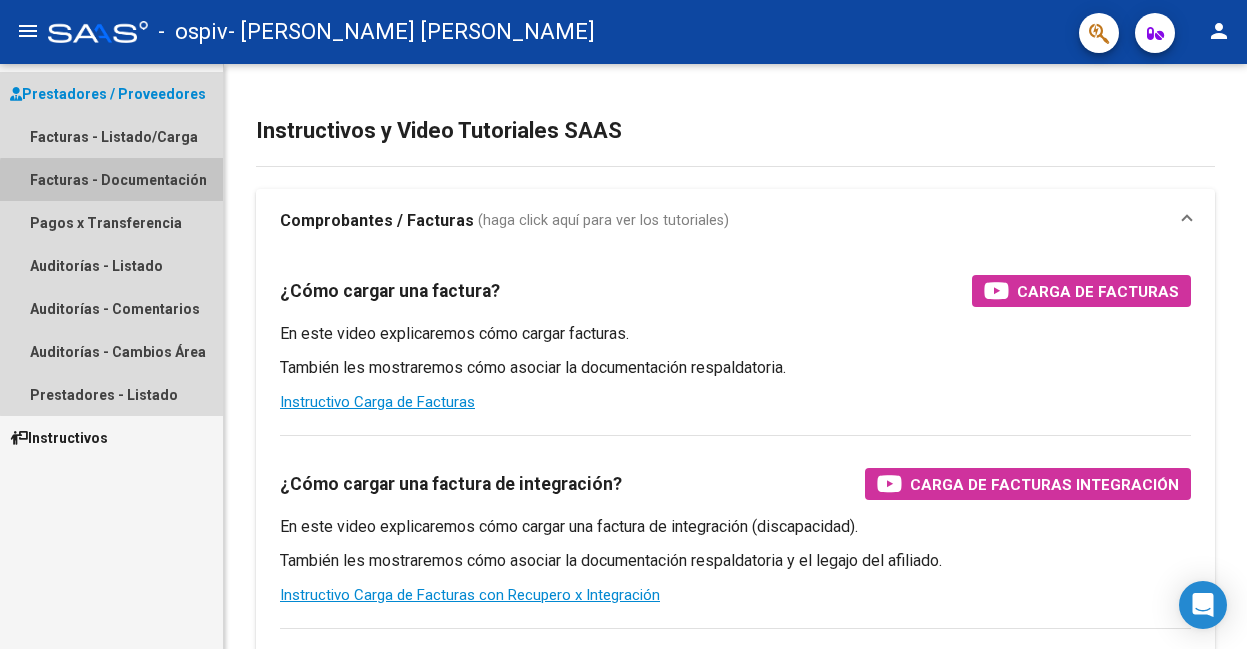 click on "Facturas - Documentación" at bounding box center [111, 179] 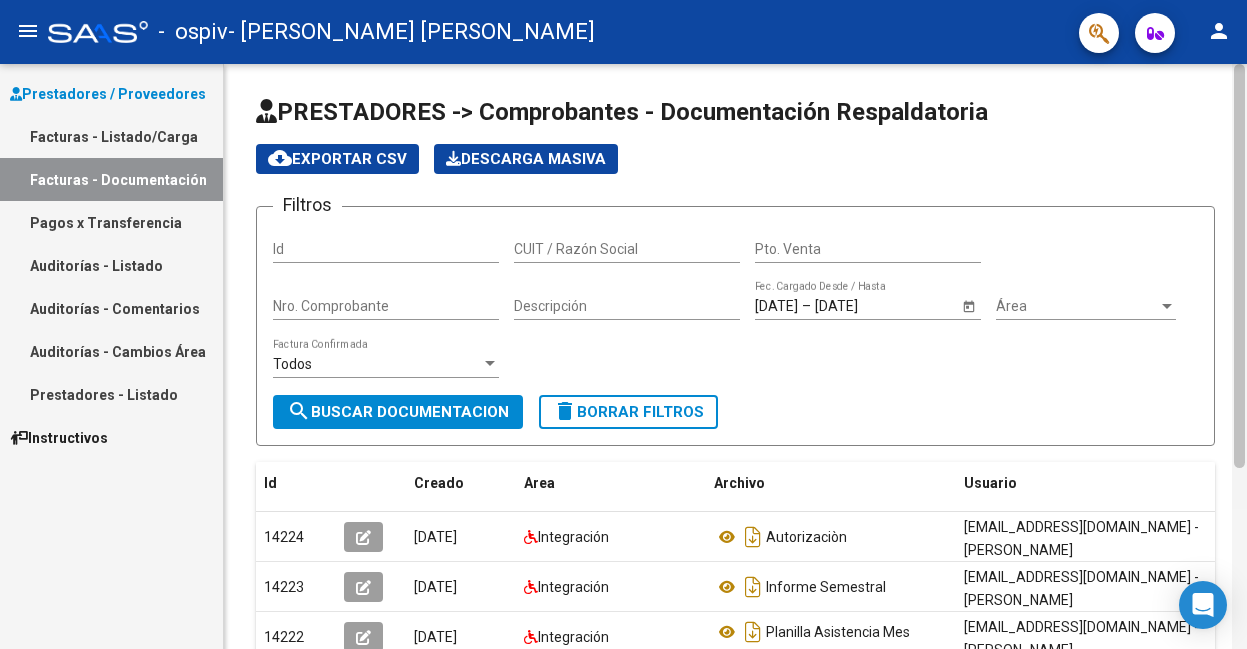 scroll, scrollTop: 500, scrollLeft: 0, axis: vertical 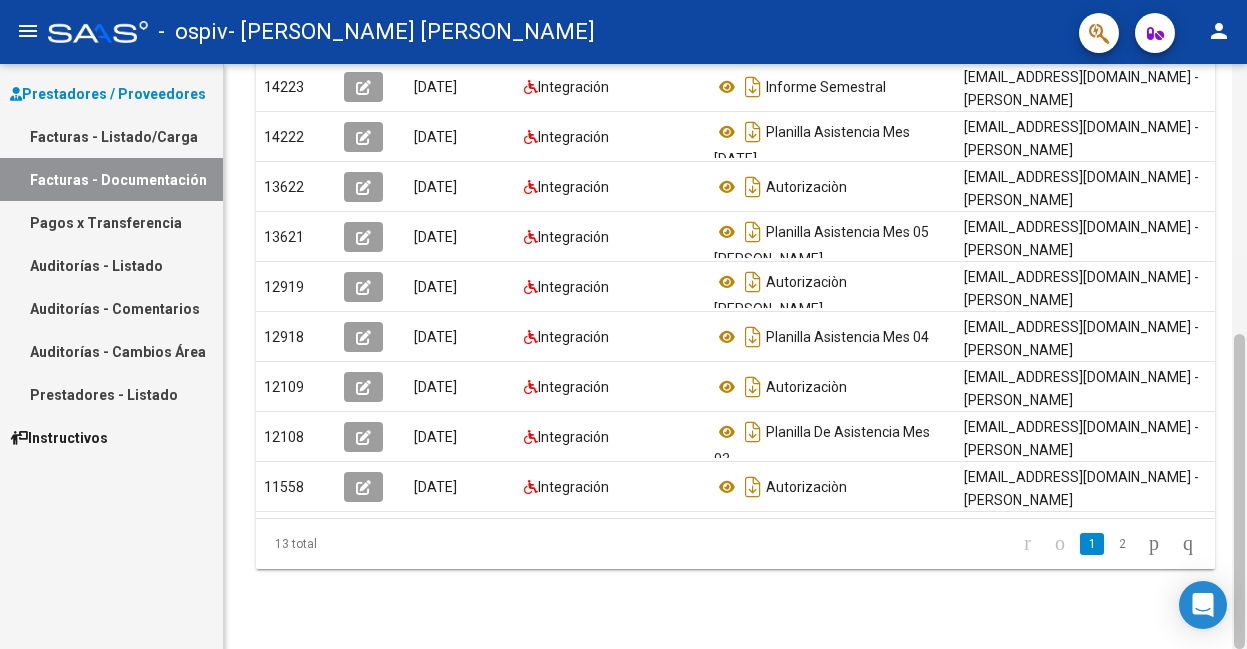 click 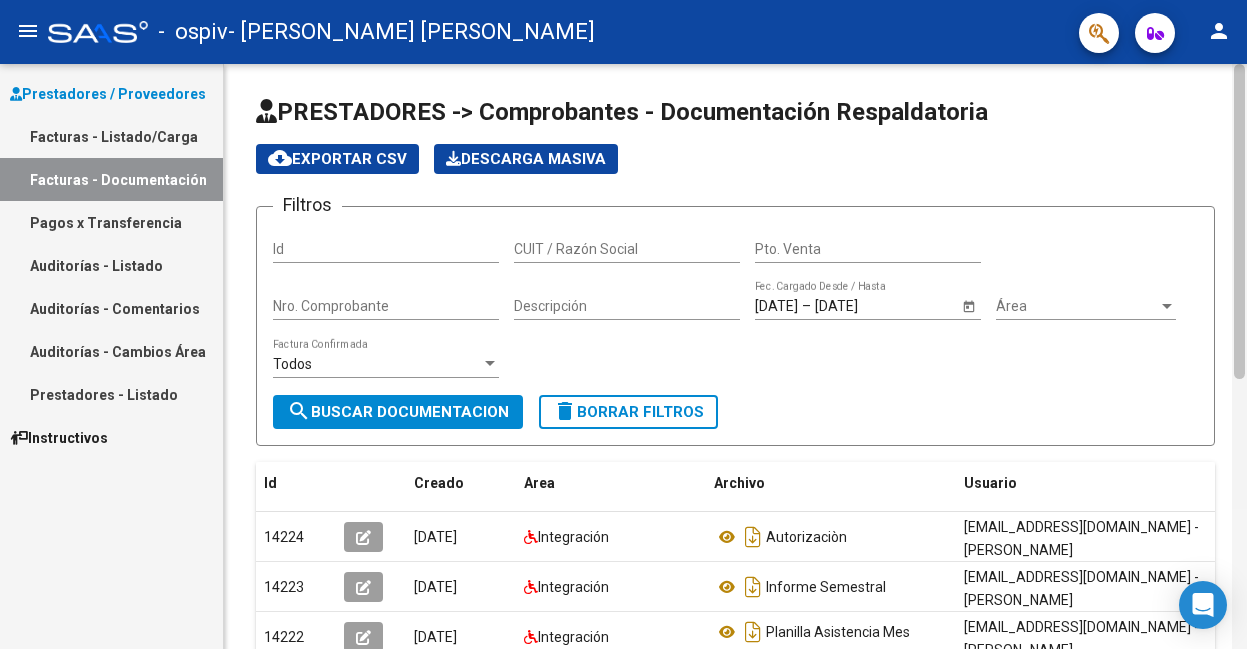 click 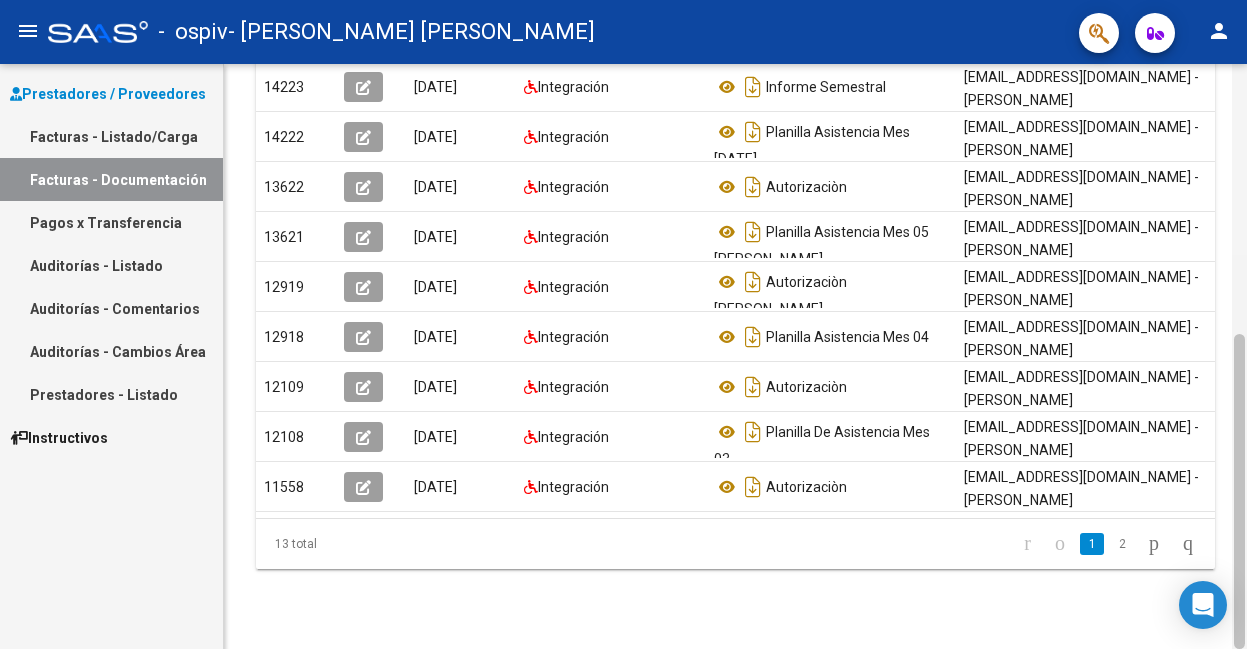 click 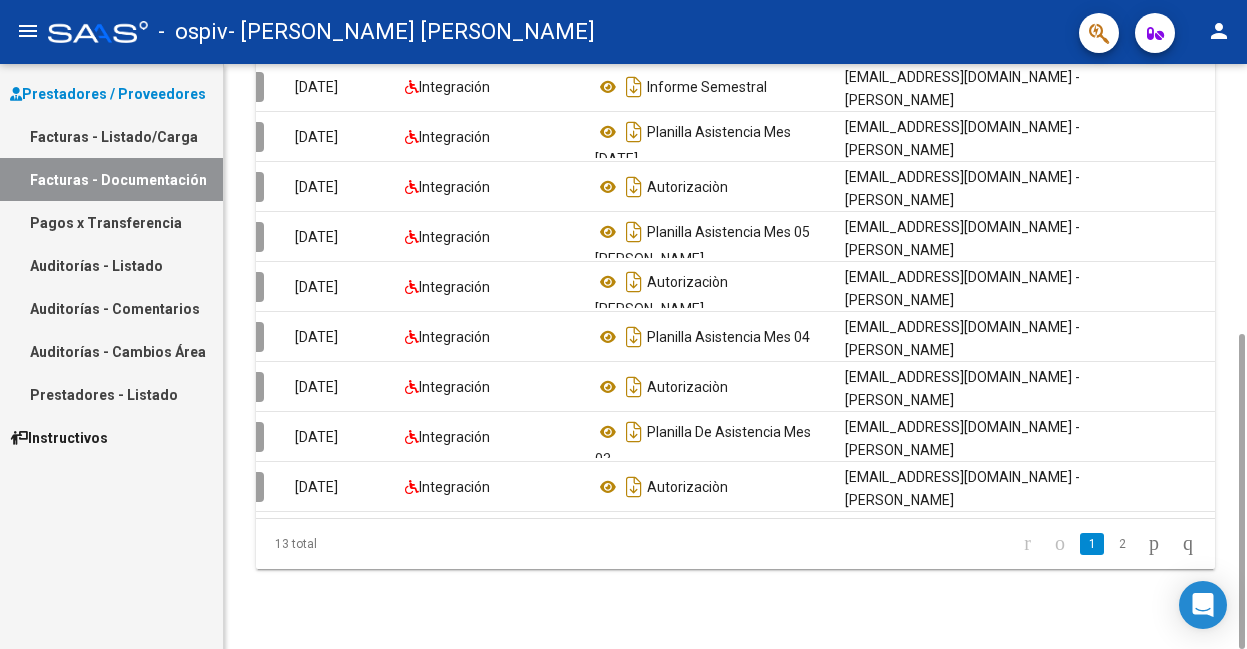 scroll, scrollTop: 0, scrollLeft: 119, axis: horizontal 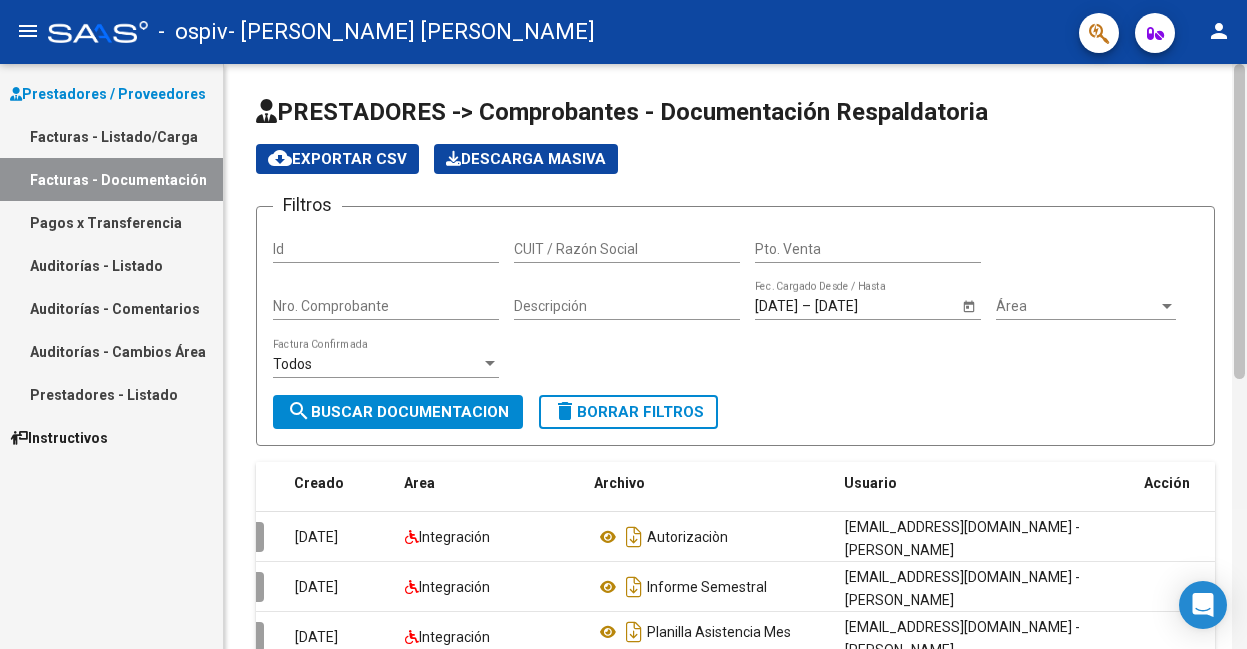 click 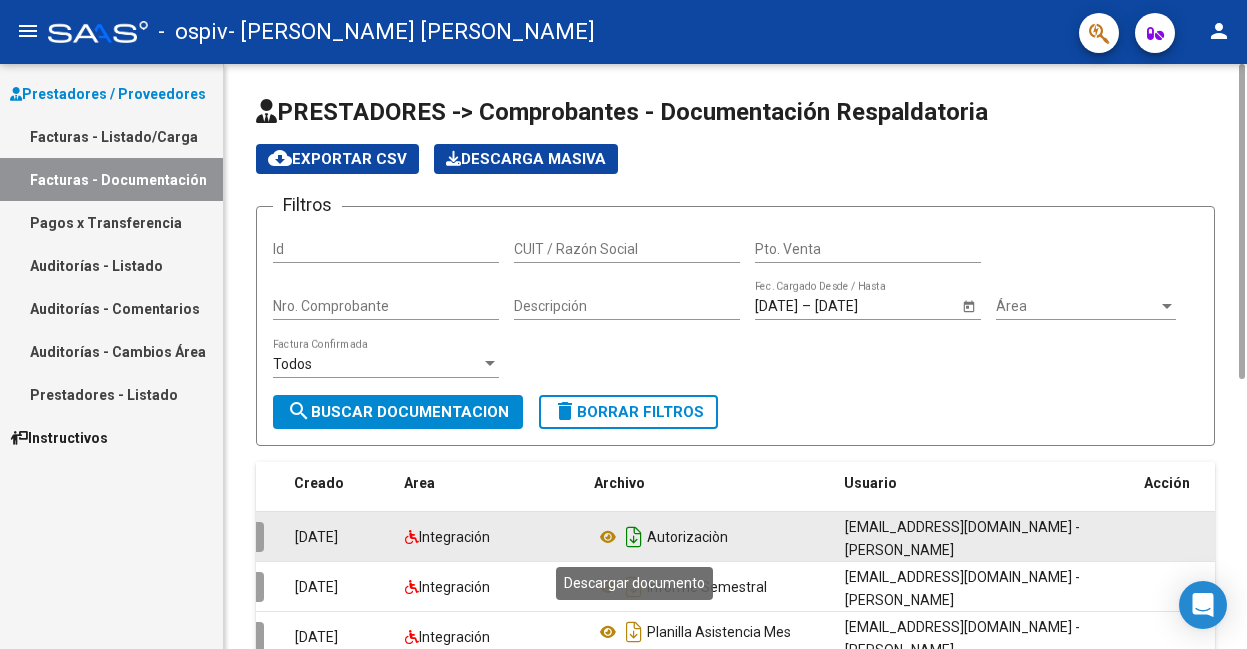 click 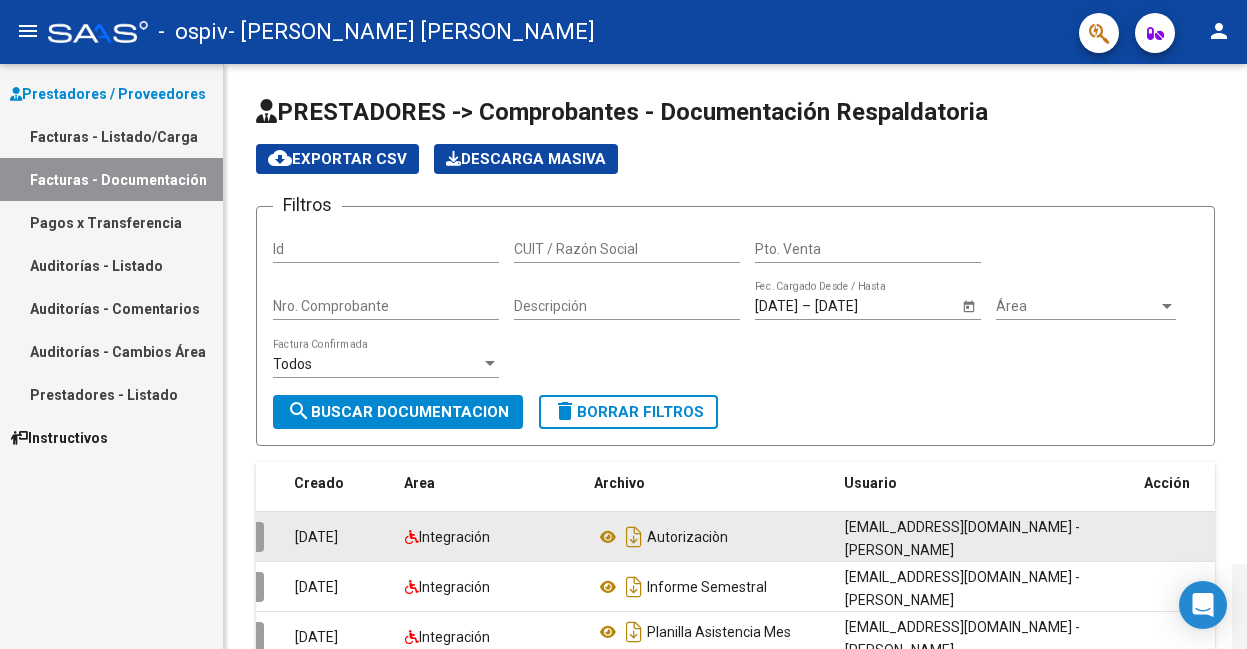 scroll, scrollTop: 500, scrollLeft: 0, axis: vertical 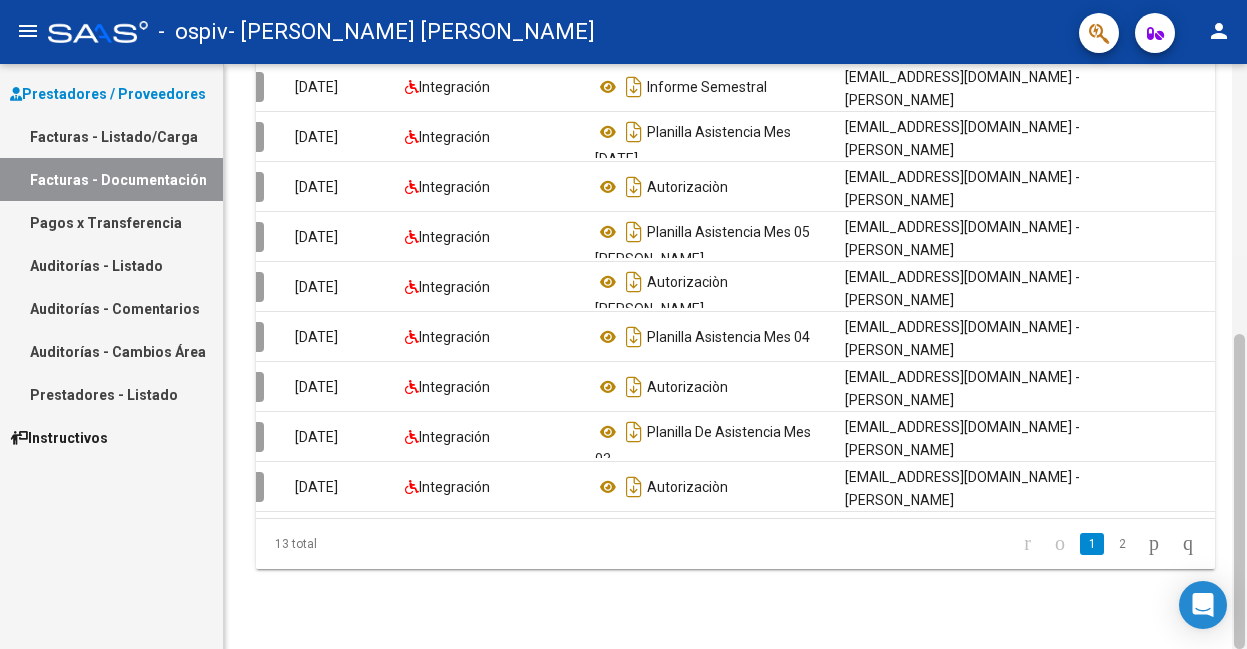 click 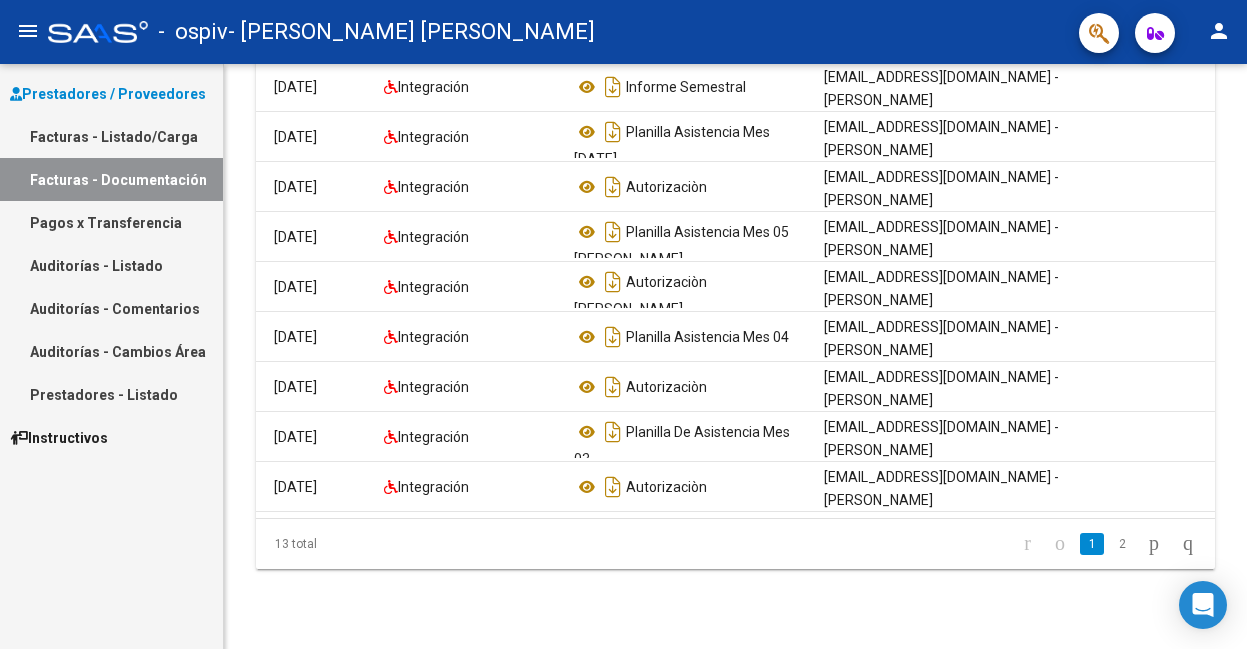 scroll, scrollTop: 0, scrollLeft: 141, axis: horizontal 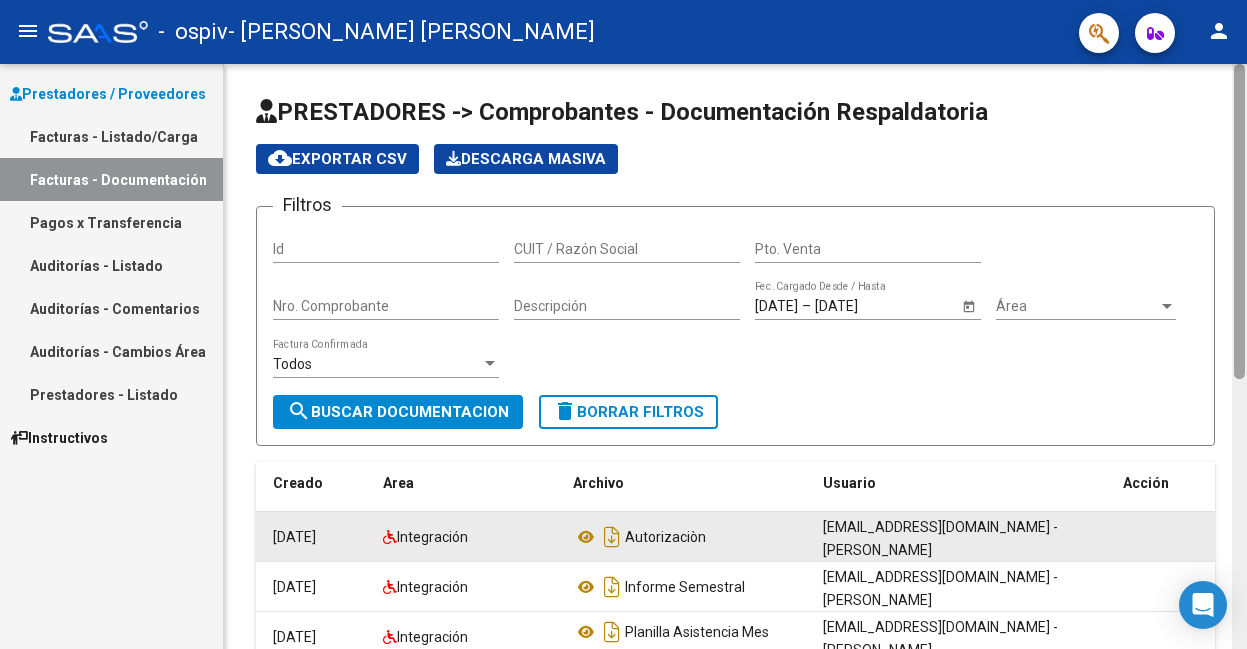 click 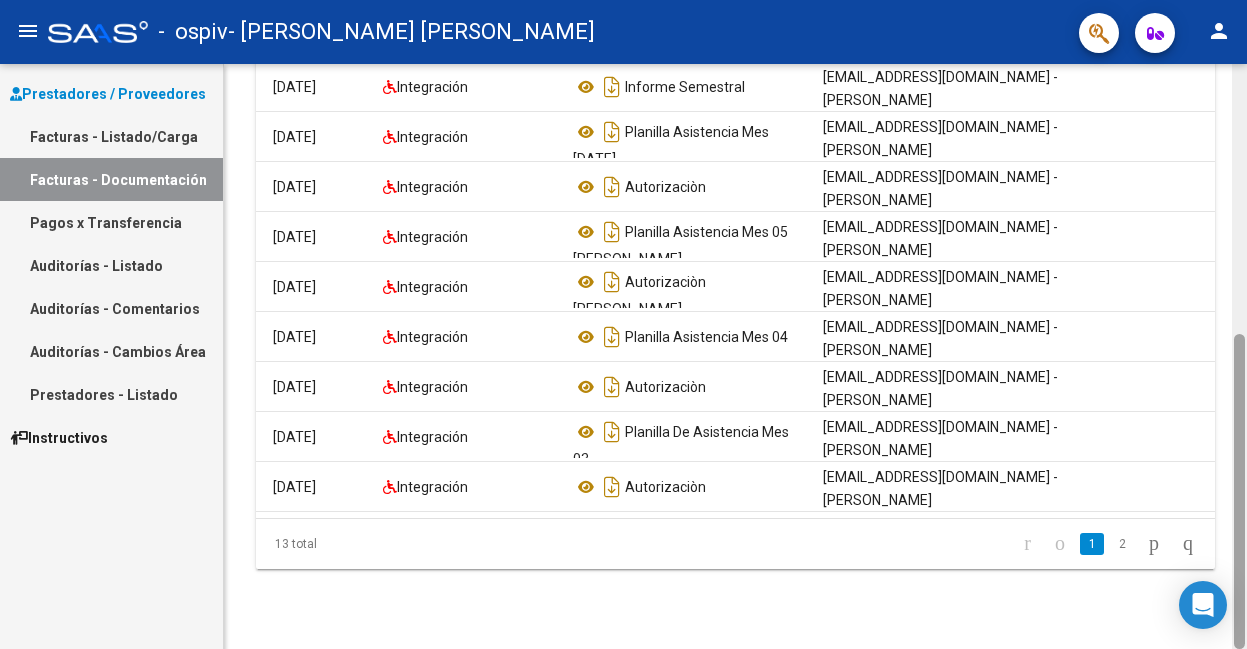 click 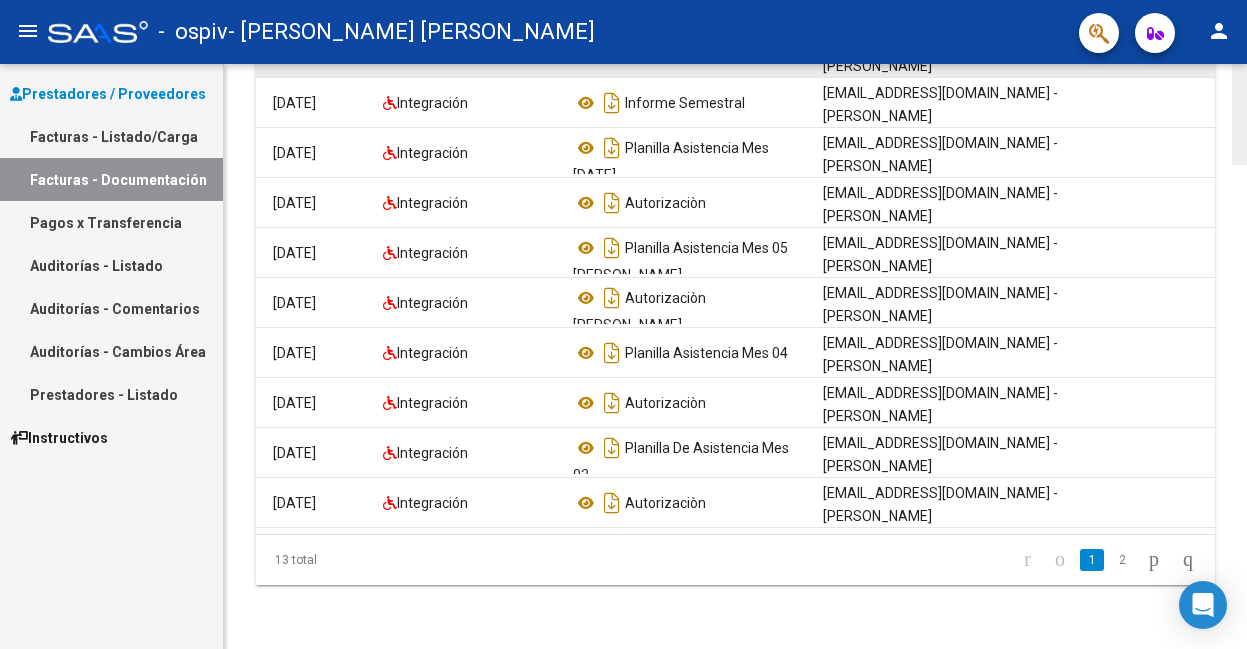 scroll, scrollTop: 0, scrollLeft: 0, axis: both 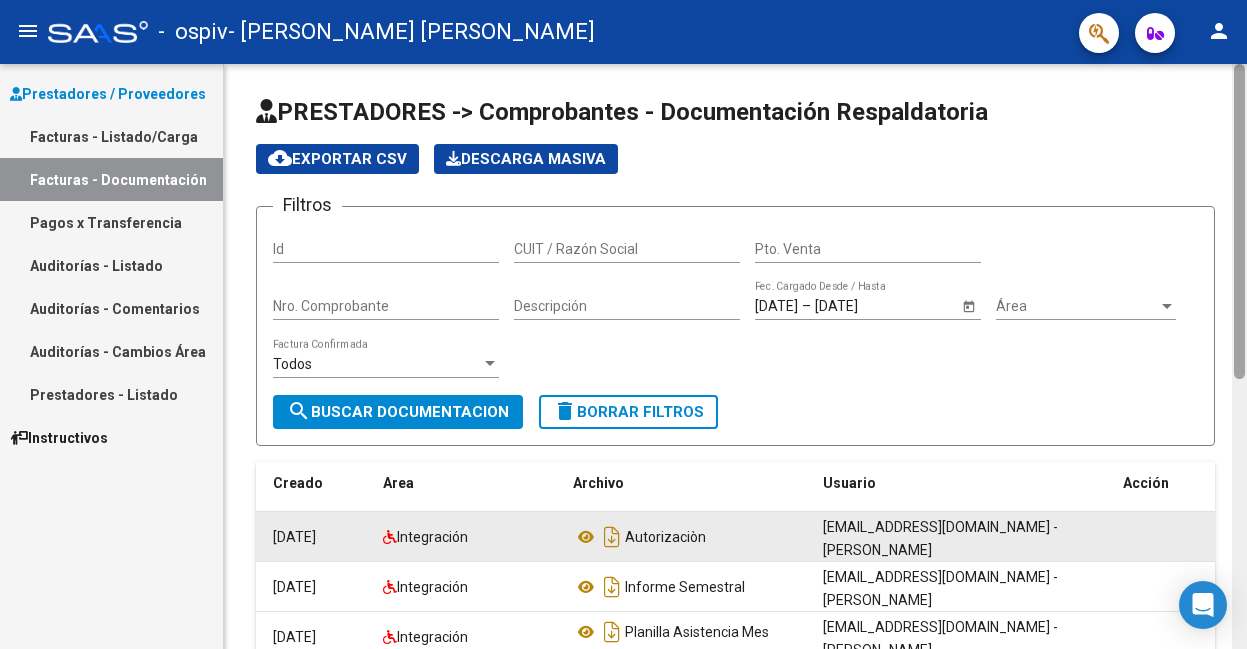 click 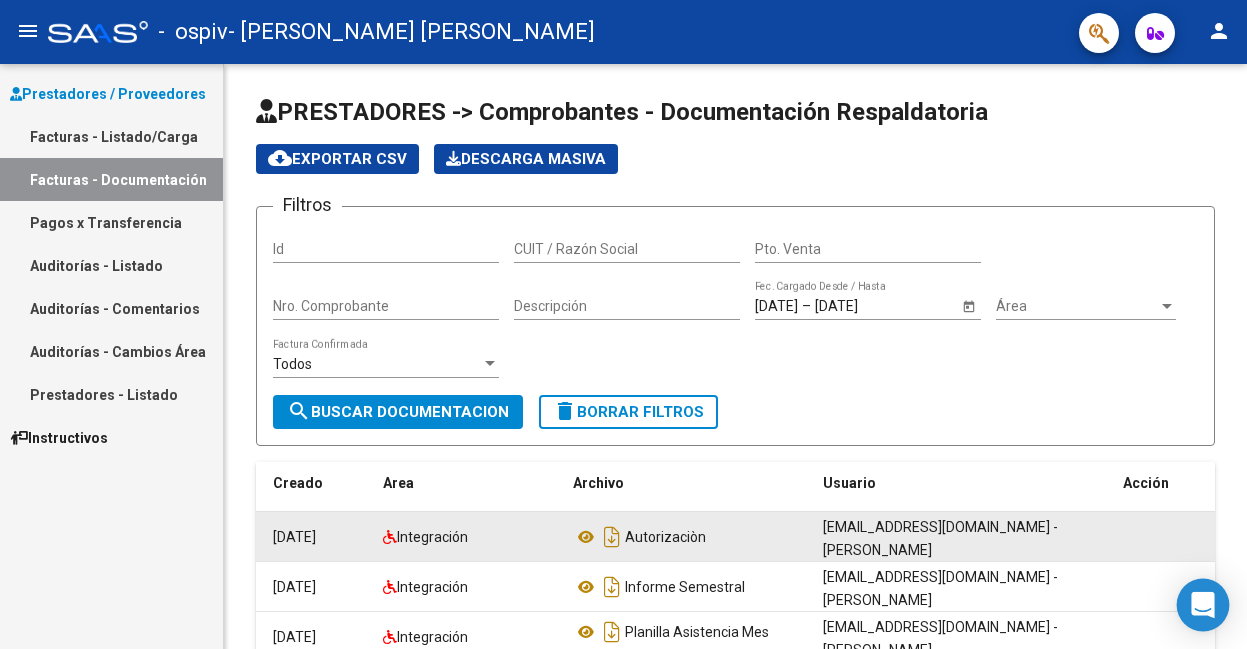 click at bounding box center (1203, 605) 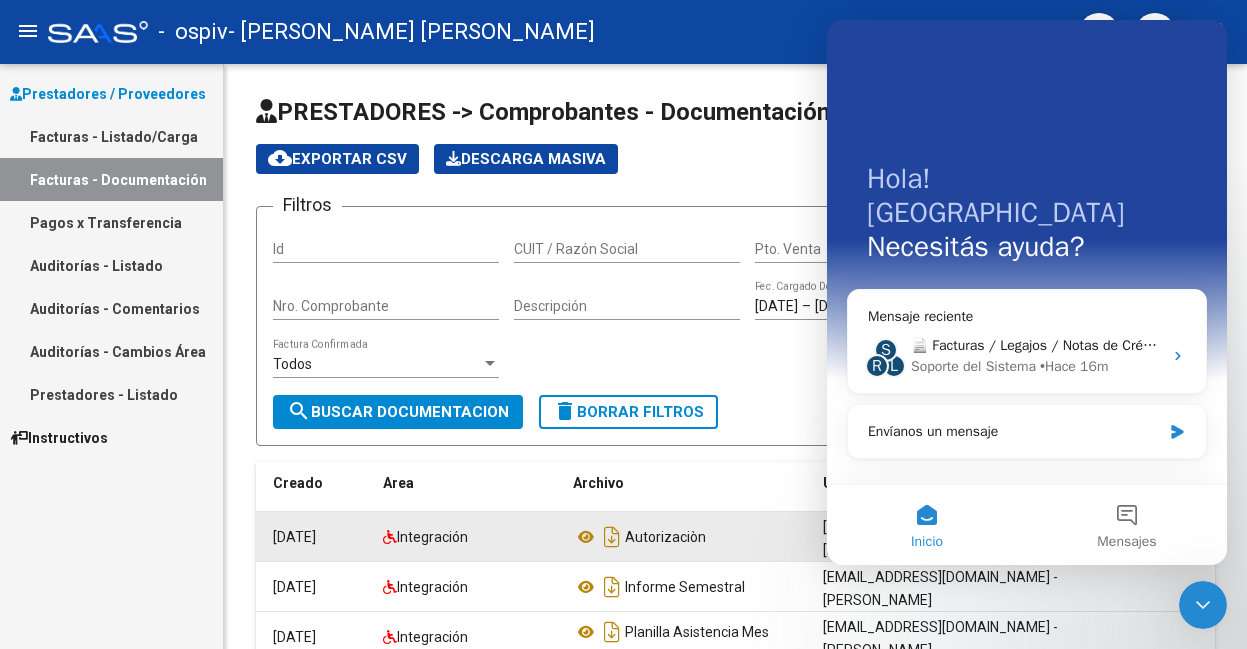 scroll, scrollTop: 0, scrollLeft: 0, axis: both 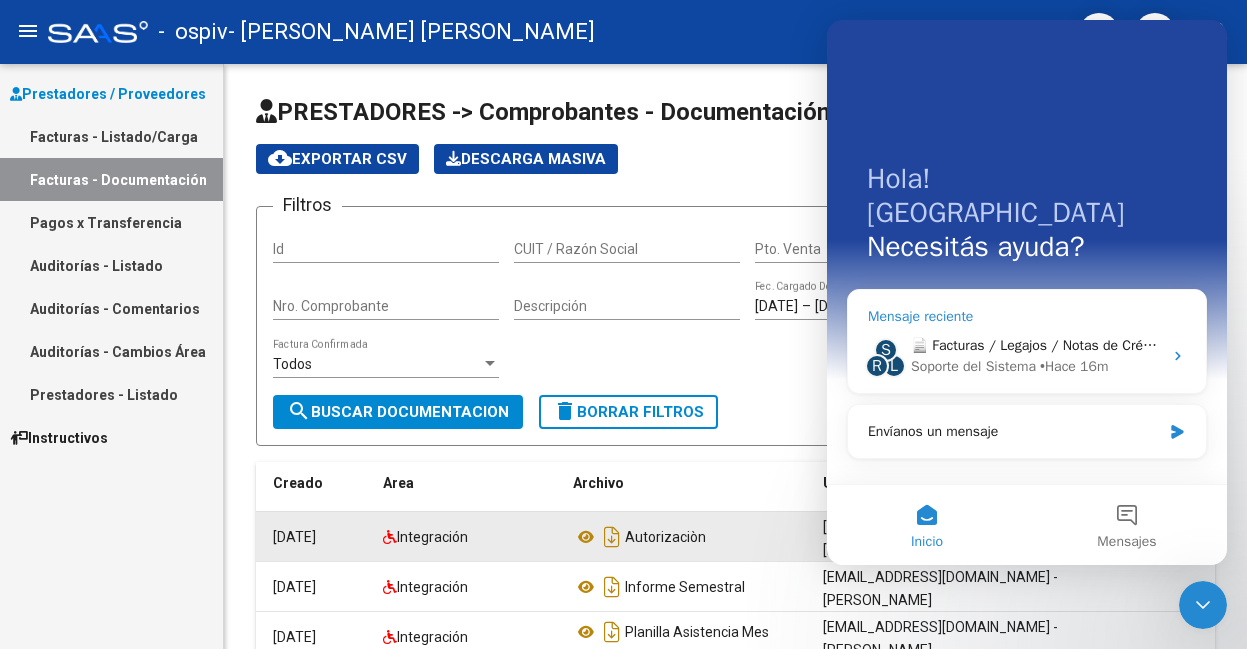 click on "📄 Facturas / Legajos / Notas de Crédito" at bounding box center (1038, 345) 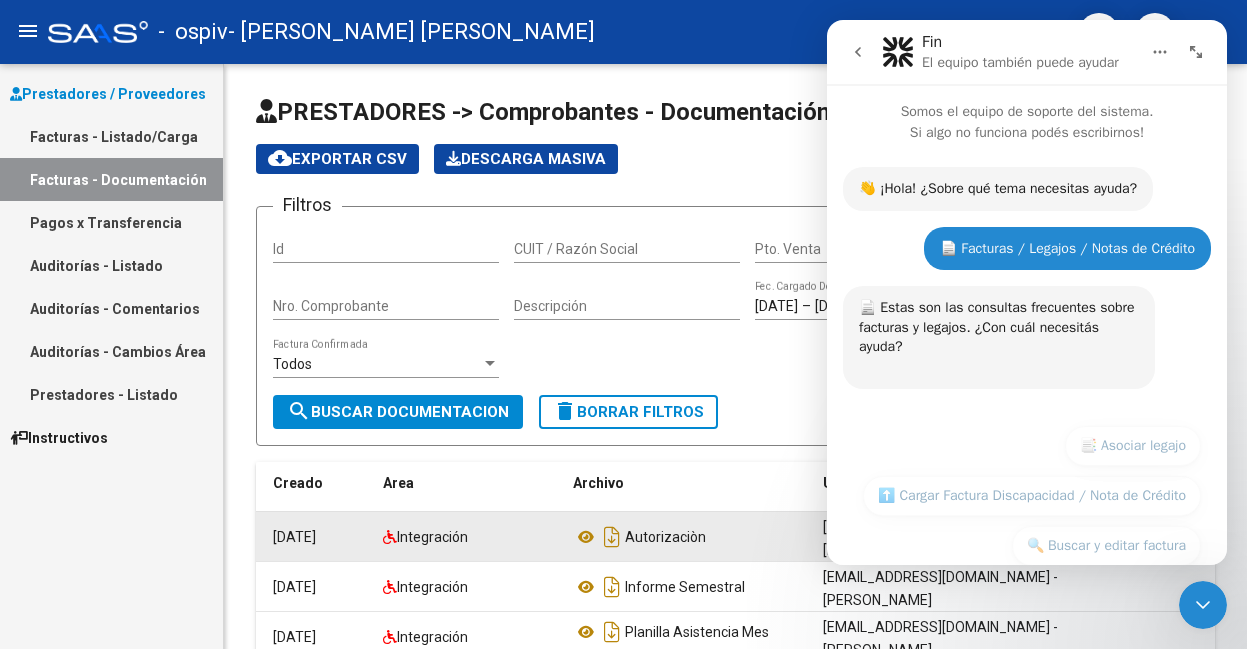 scroll, scrollTop: 334, scrollLeft: 0, axis: vertical 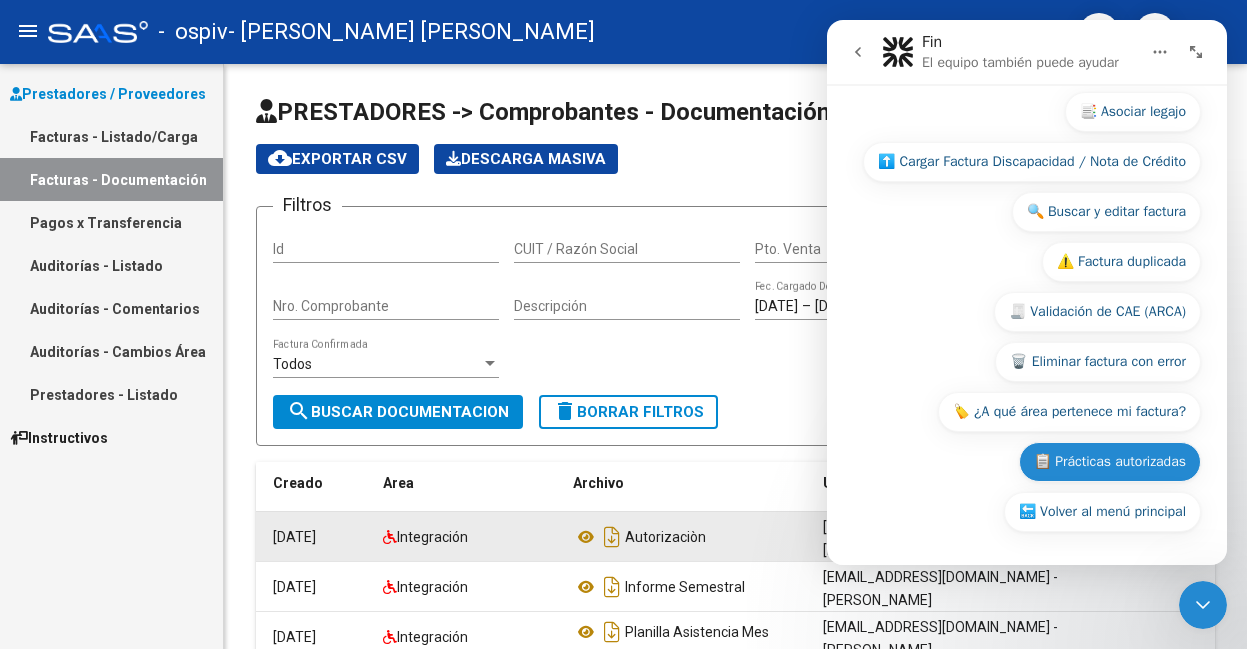 click on "📋 Prácticas autorizadas" at bounding box center (1110, 462) 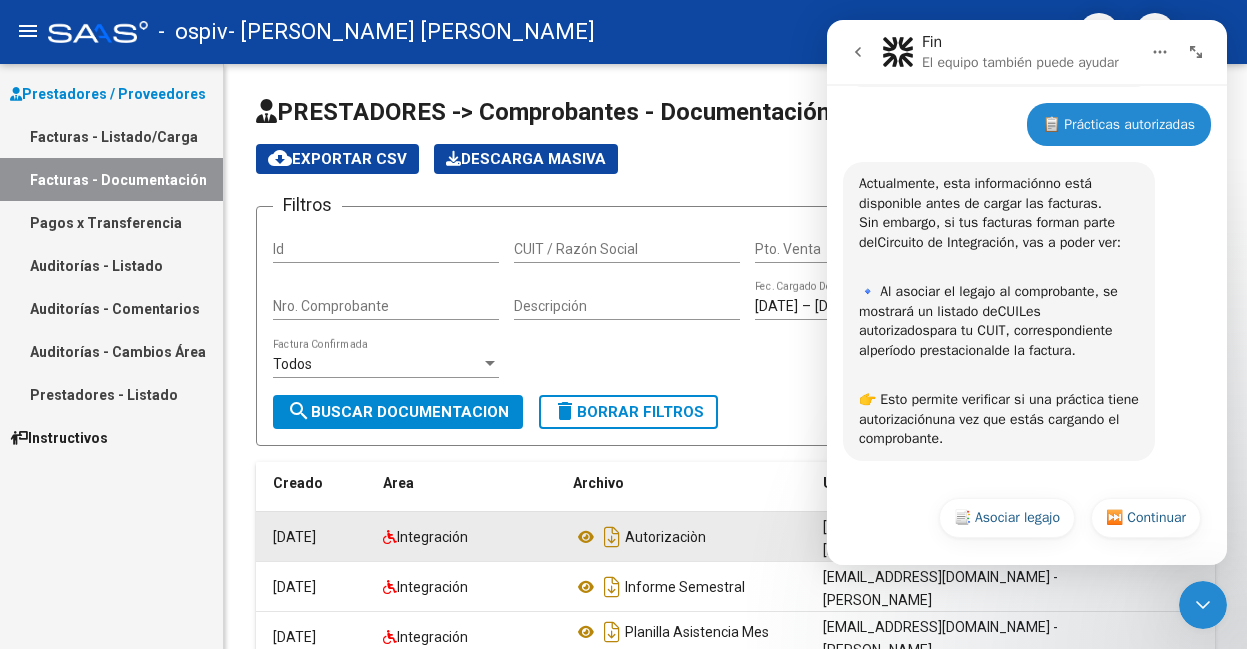 scroll, scrollTop: 310, scrollLeft: 0, axis: vertical 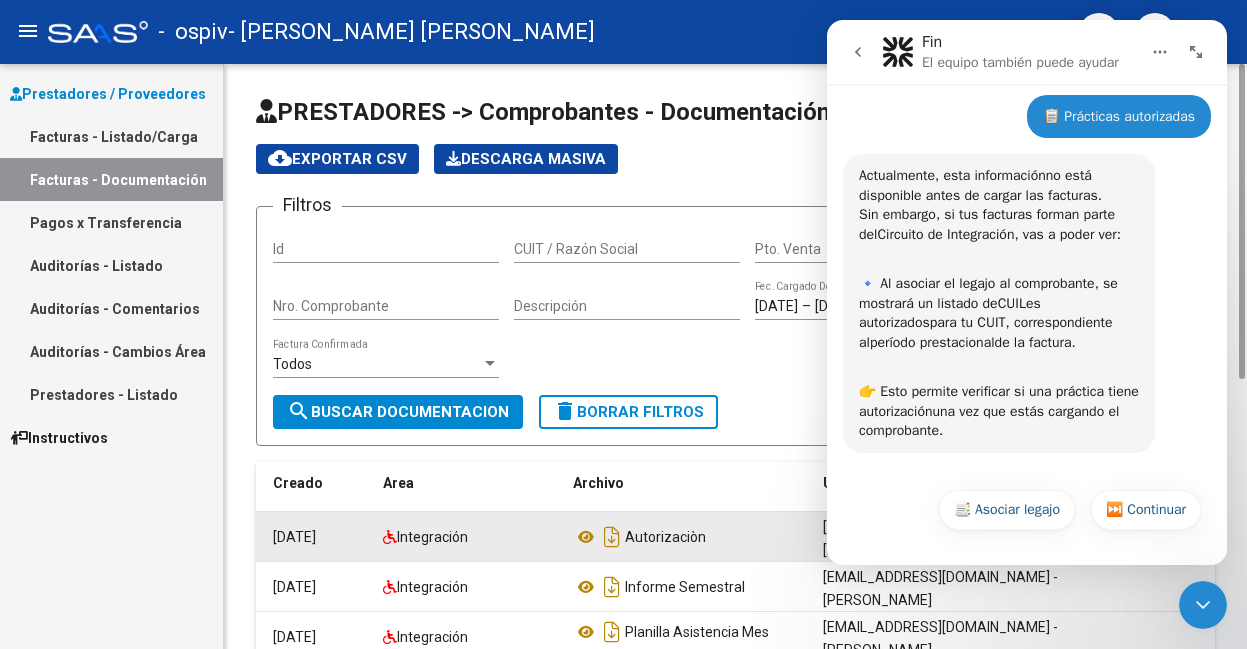 click on "Filtros Id CUIT / Razón Social Pto. Venta Nro. Comprobante Descripción 7/1/2025 7/1/2025 – 7/7/2025 Fec. Cargado Desde / Hasta Área Área Todos  Factura Confirmada" 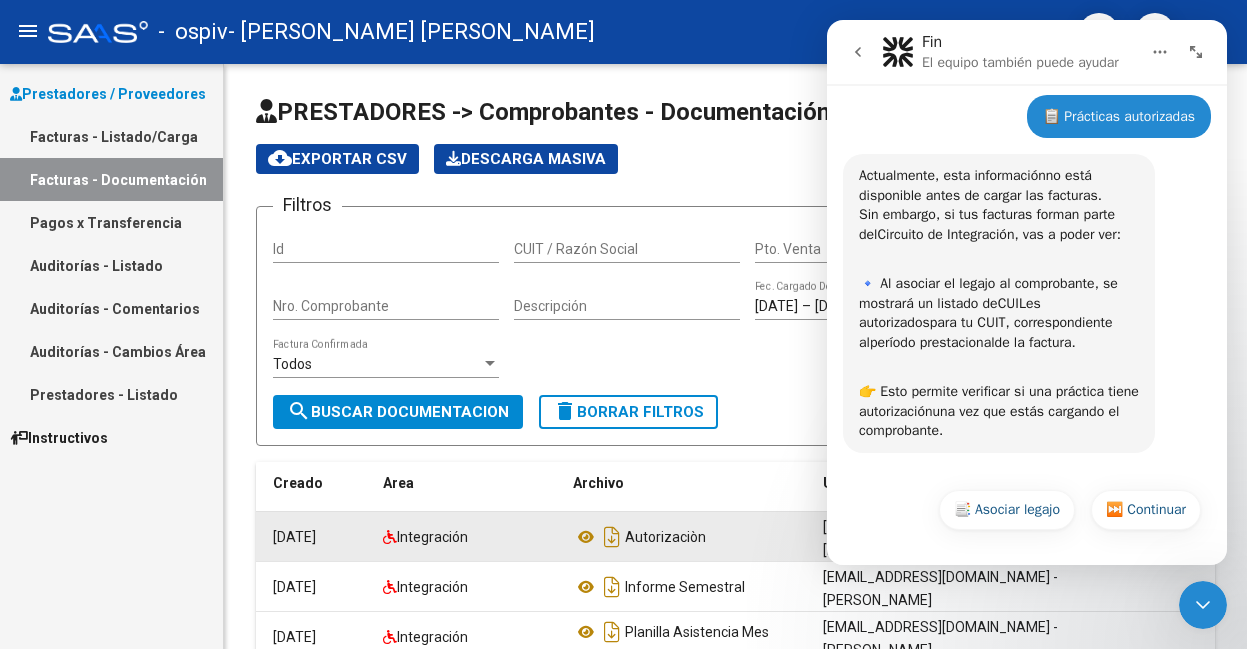 click 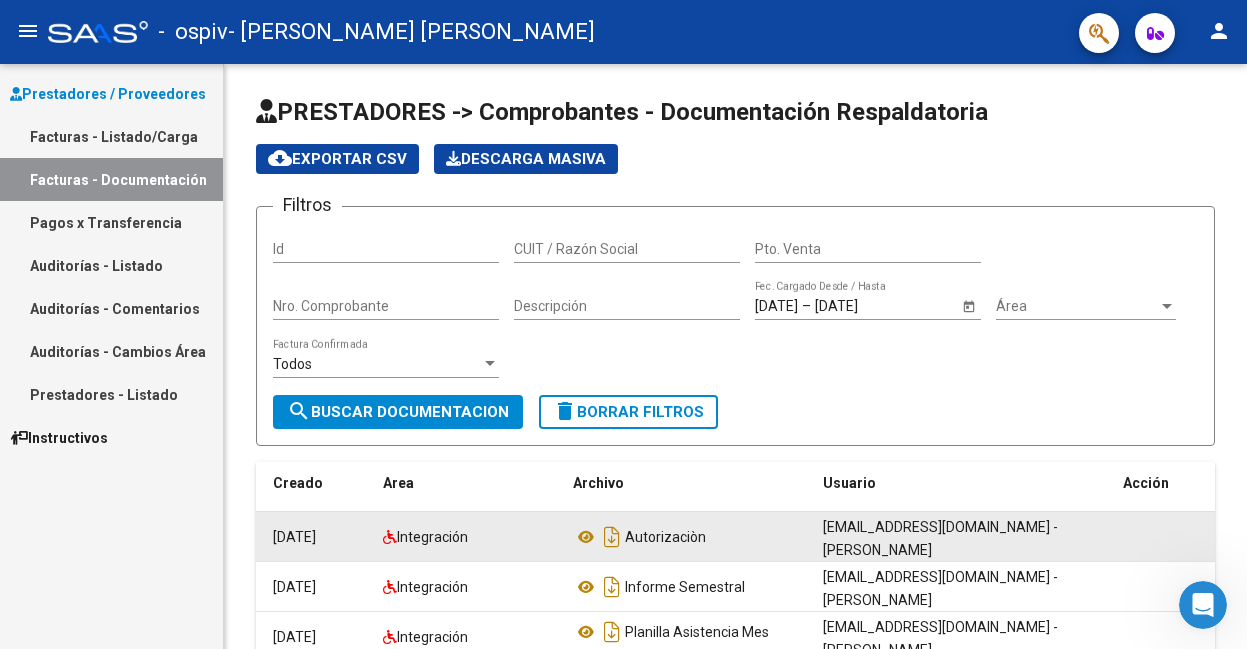 scroll, scrollTop: 0, scrollLeft: 0, axis: both 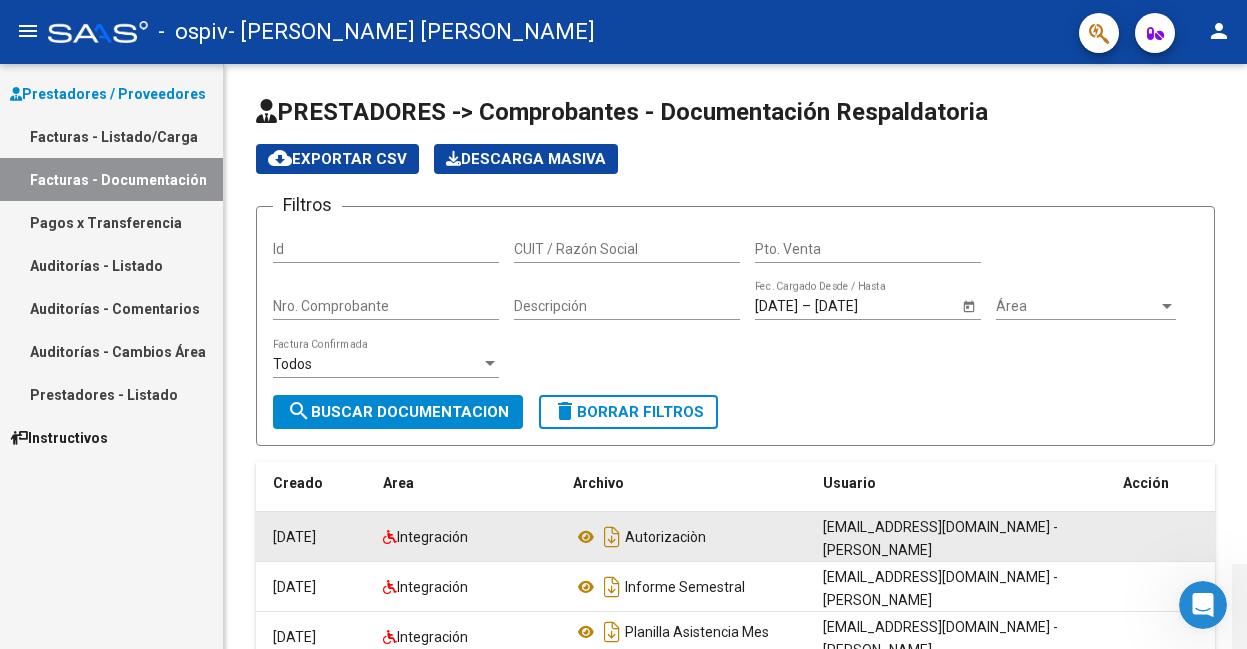 click 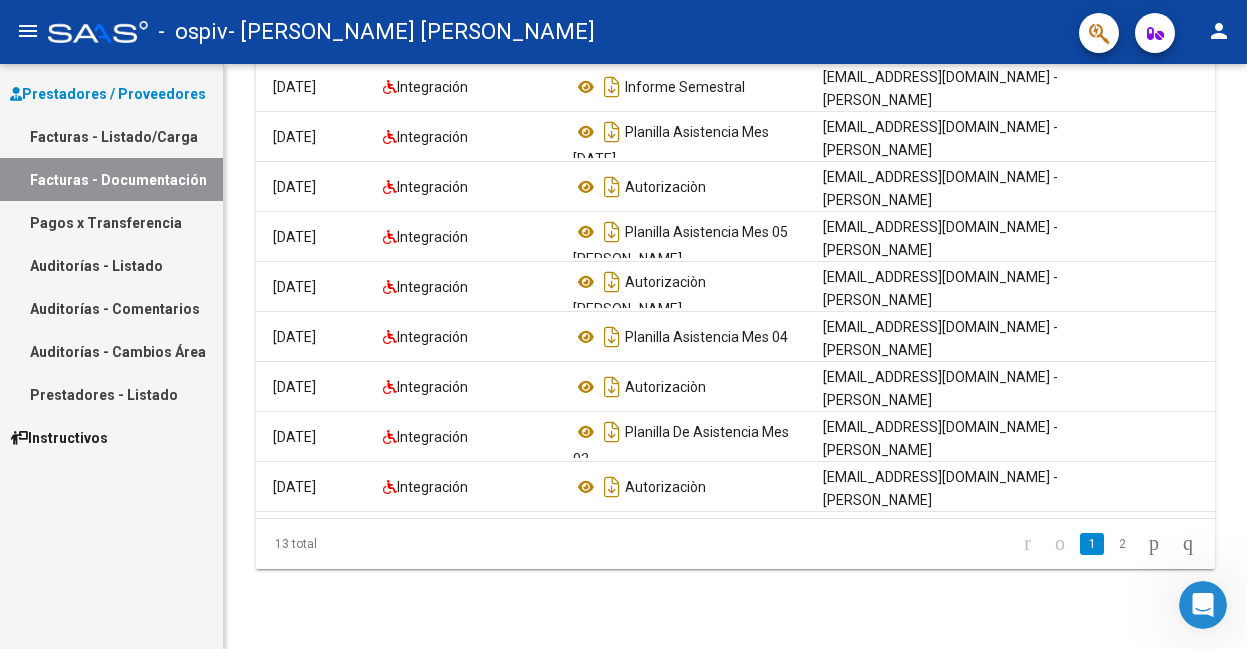 click on "menu -   ospiv   - AGUERO MIRTA HAYDEE person" 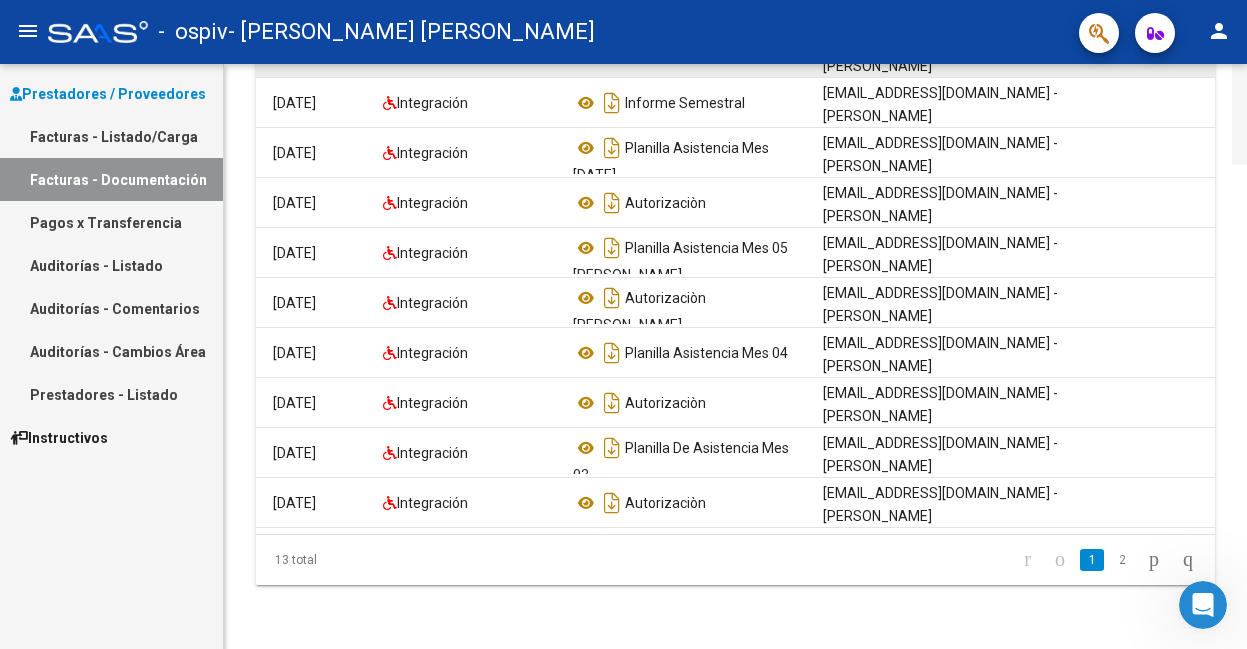 scroll, scrollTop: 0, scrollLeft: 0, axis: both 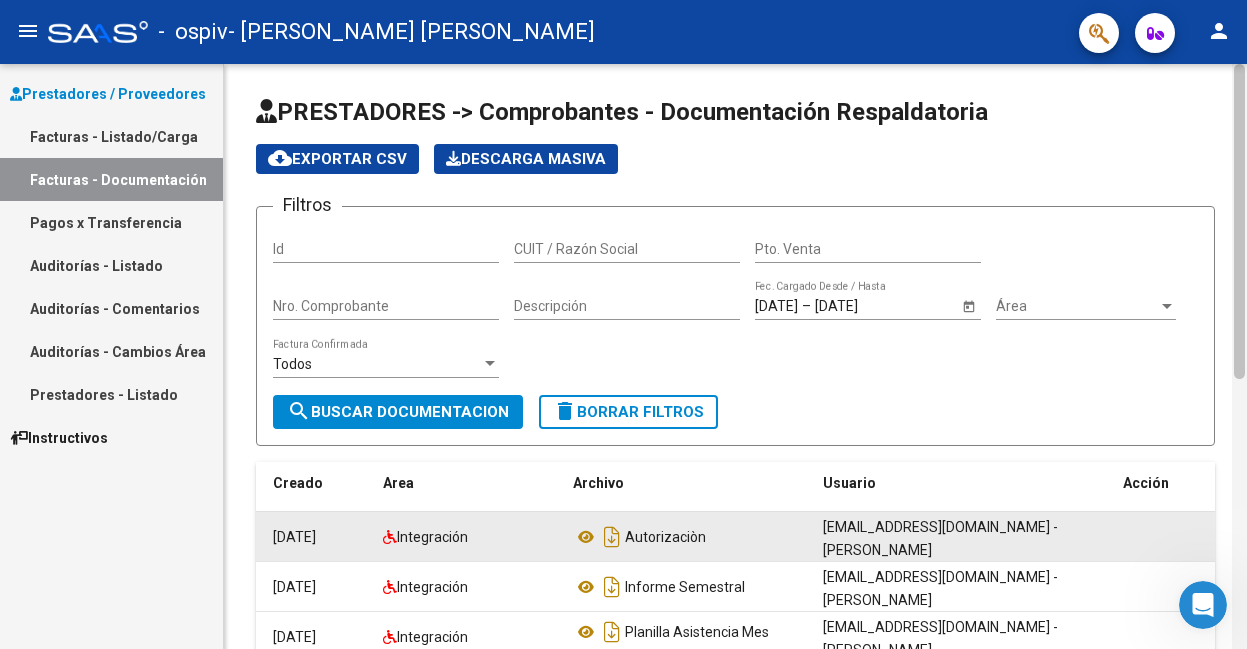 click 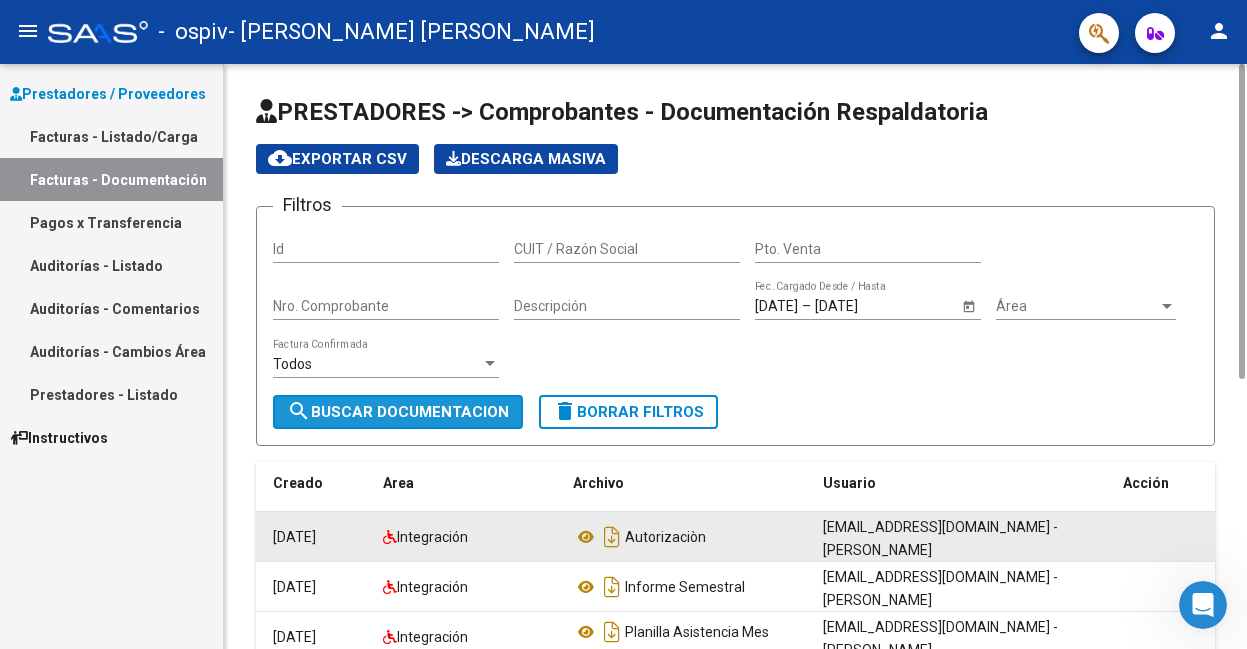 click on "search  Buscar Documentacion" 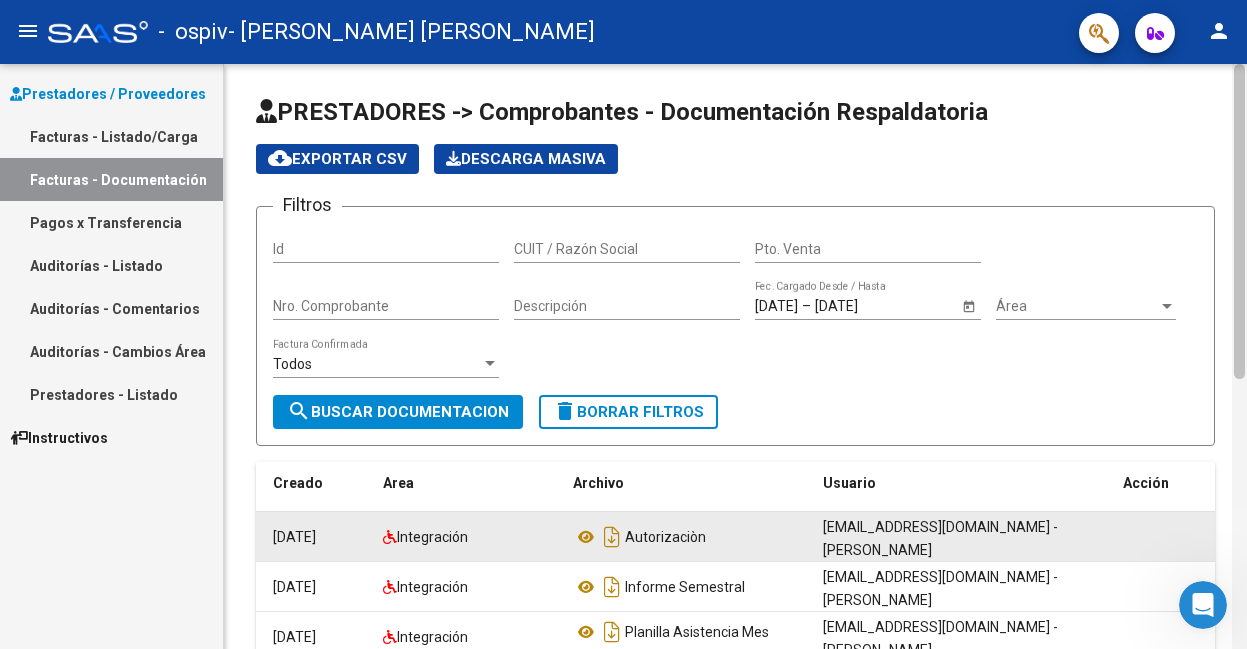 scroll, scrollTop: 500, scrollLeft: 0, axis: vertical 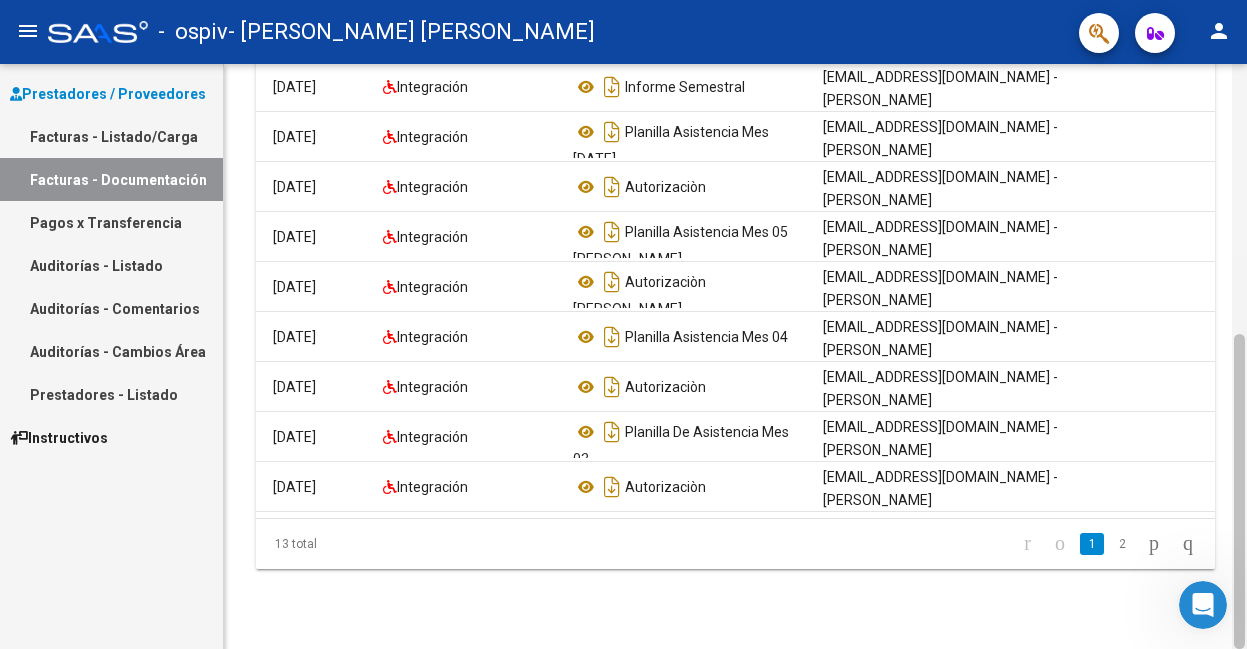 click 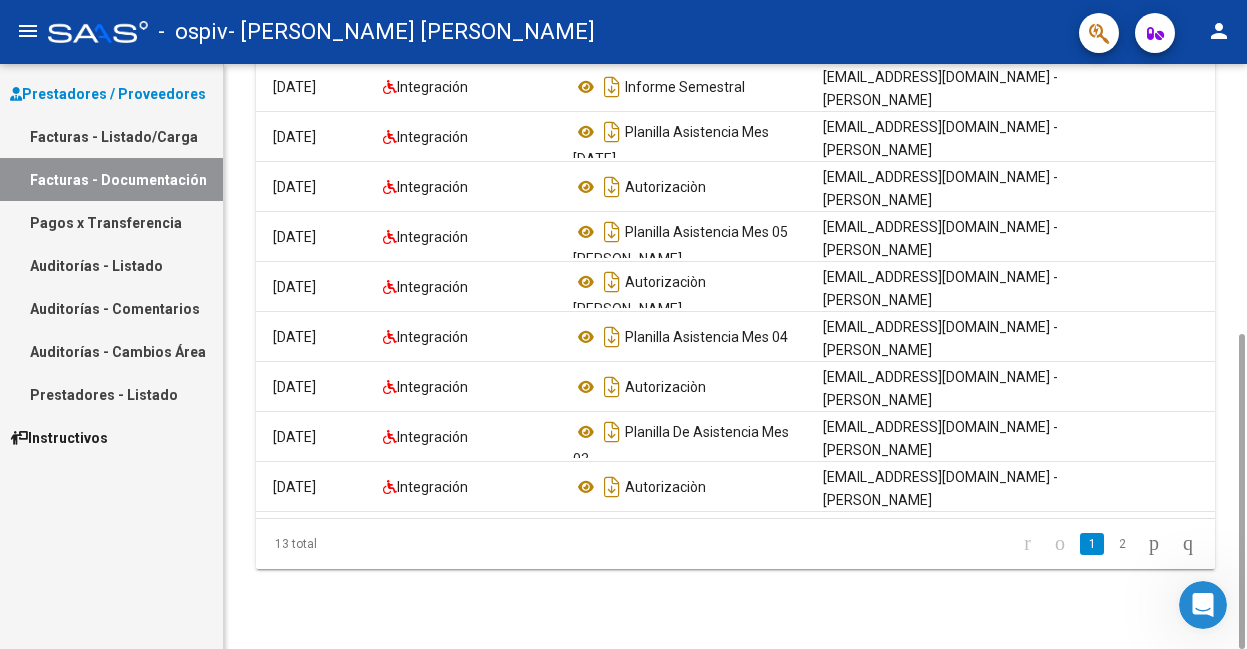 scroll, scrollTop: 0, scrollLeft: 21, axis: horizontal 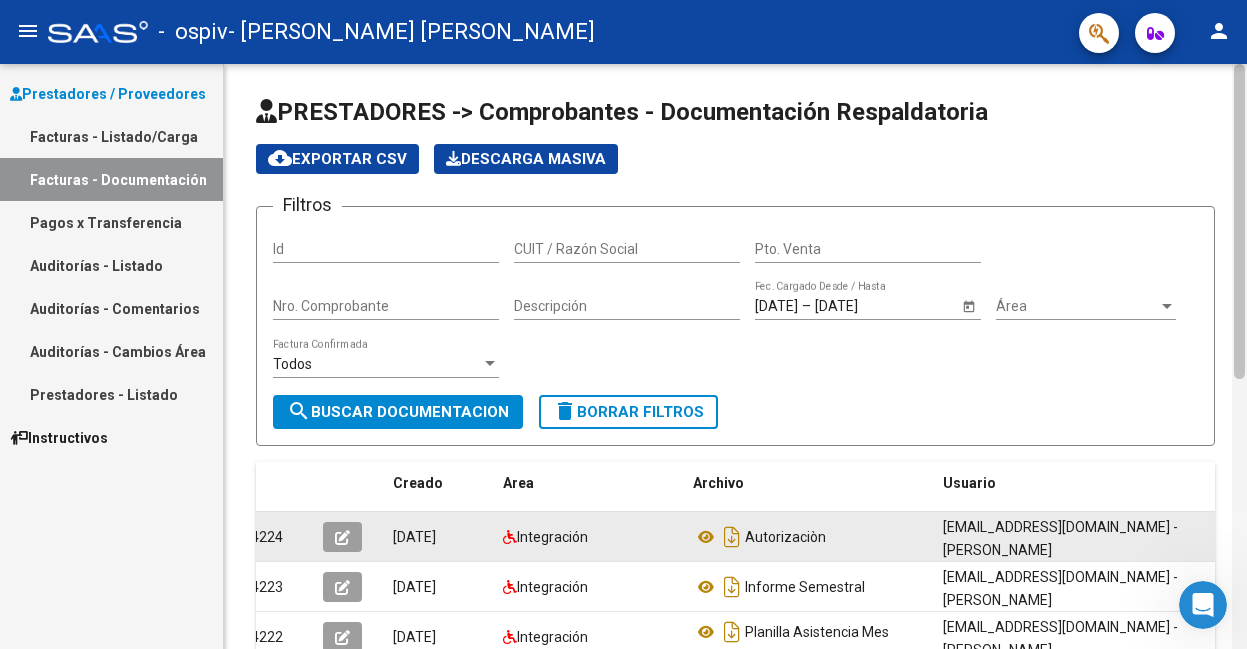 click 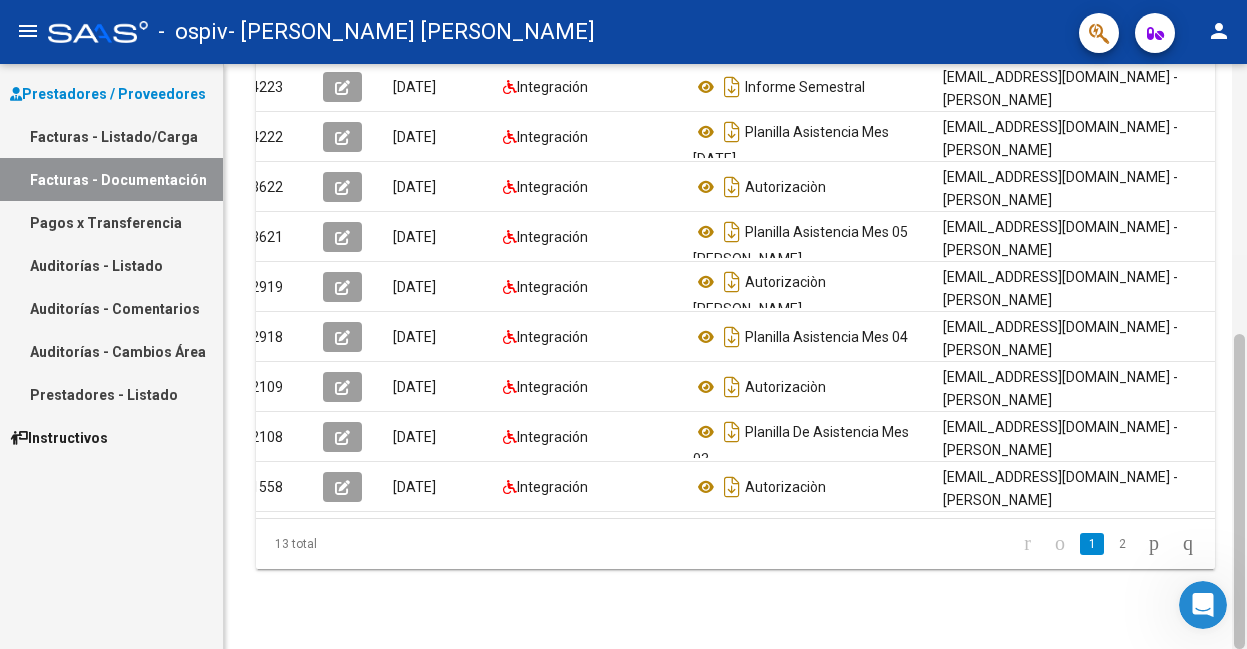 click 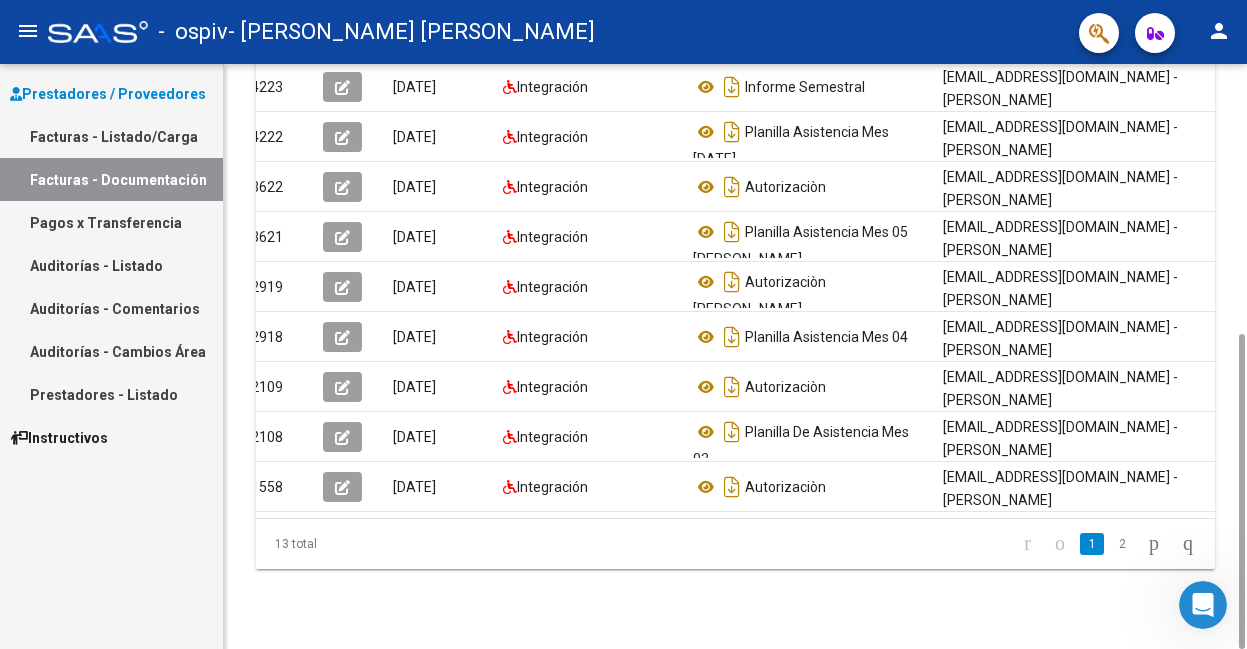 scroll, scrollTop: 0, scrollLeft: 0, axis: both 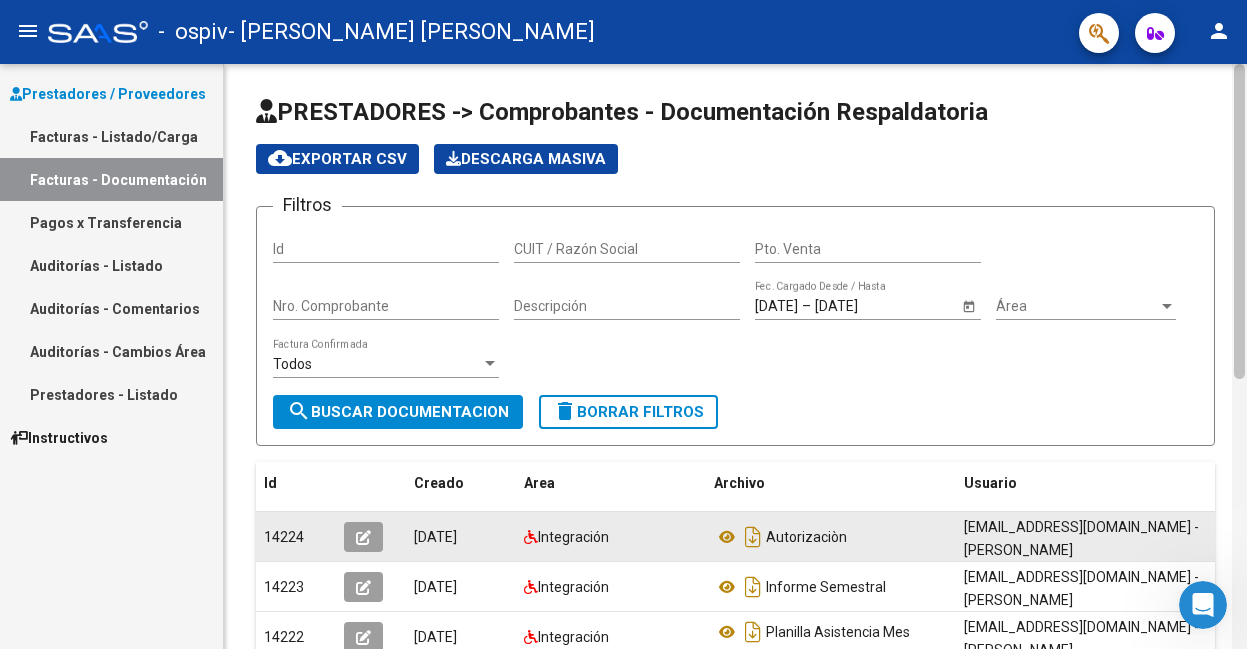 click 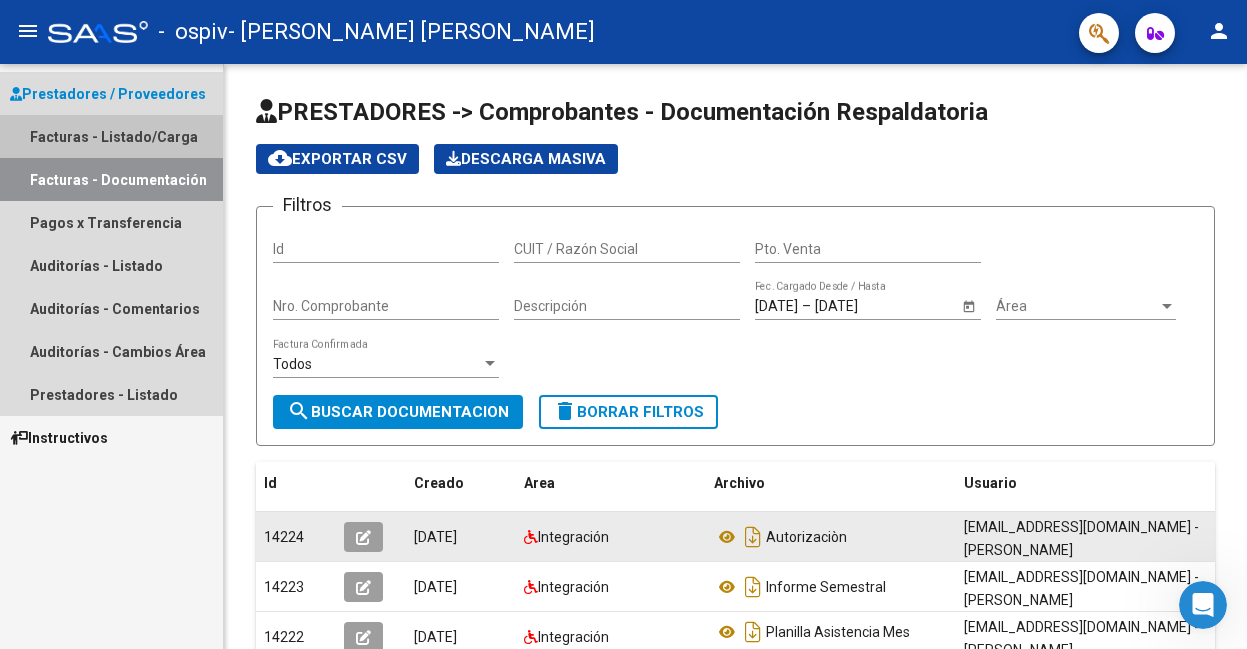 click on "Facturas - Listado/Carga" at bounding box center (111, 136) 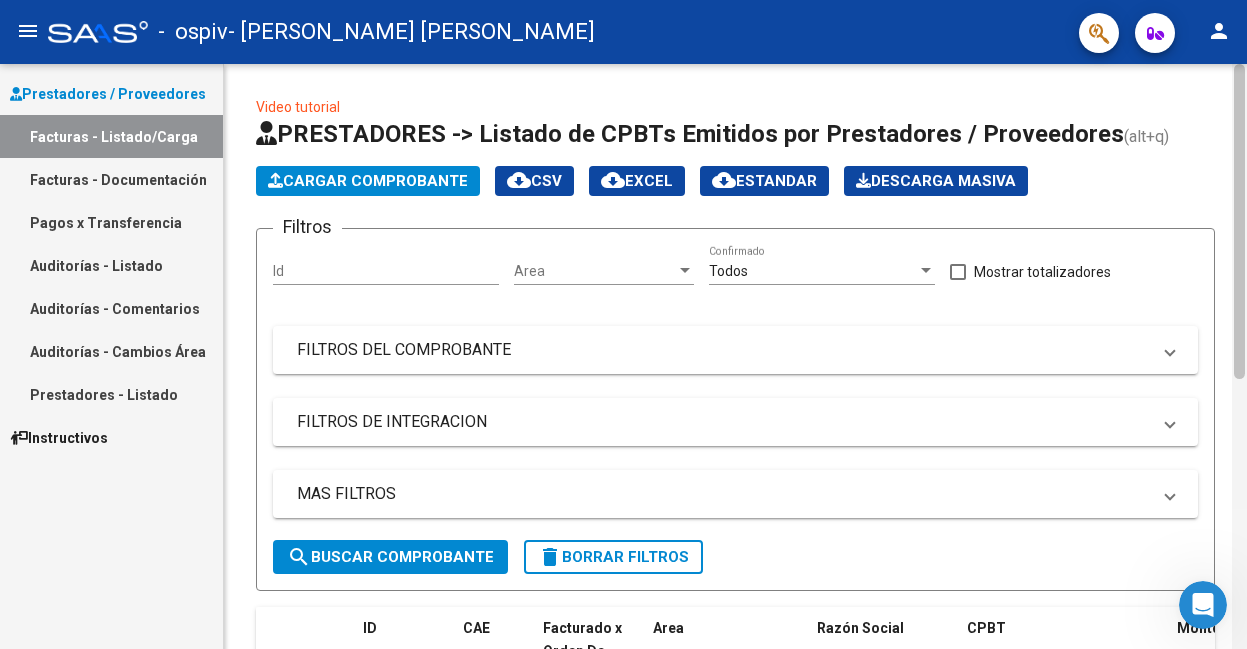 scroll, scrollTop: 585, scrollLeft: 0, axis: vertical 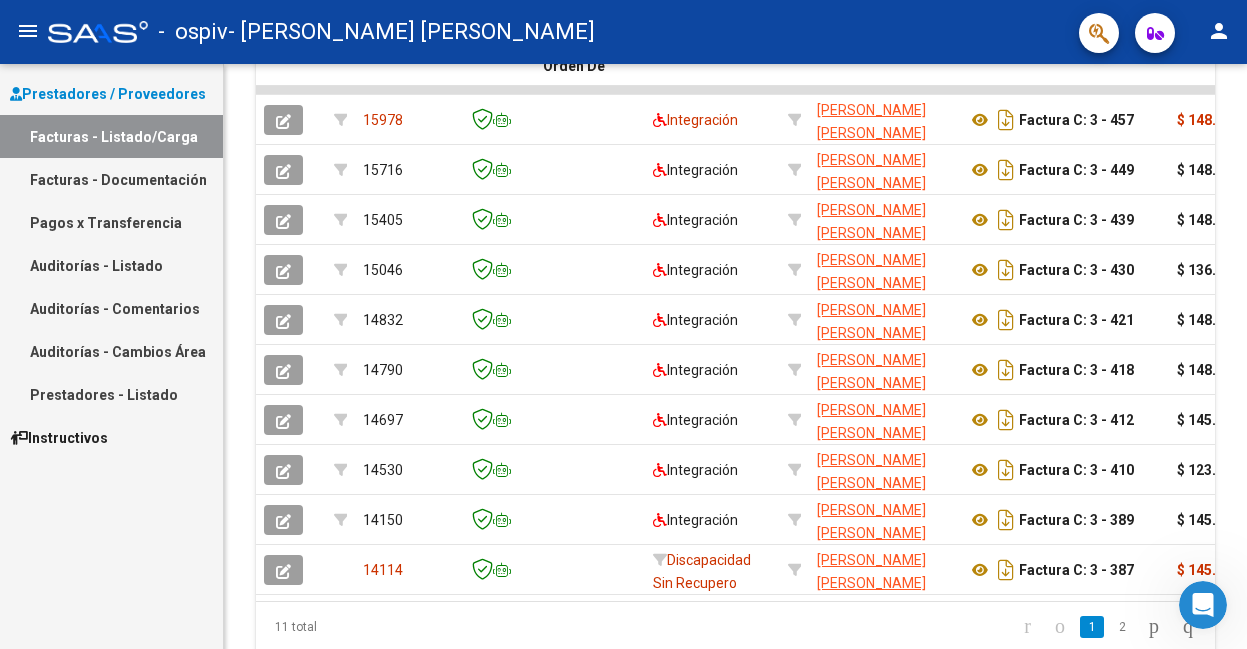 click 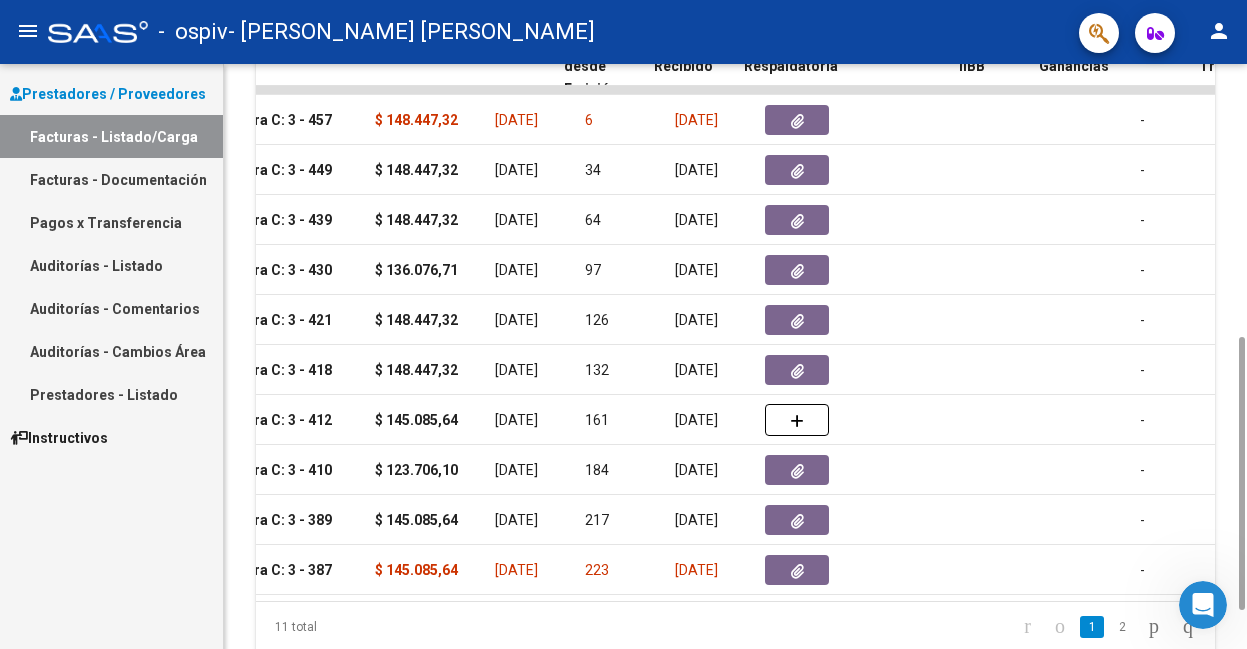 scroll, scrollTop: 0, scrollLeft: 839, axis: horizontal 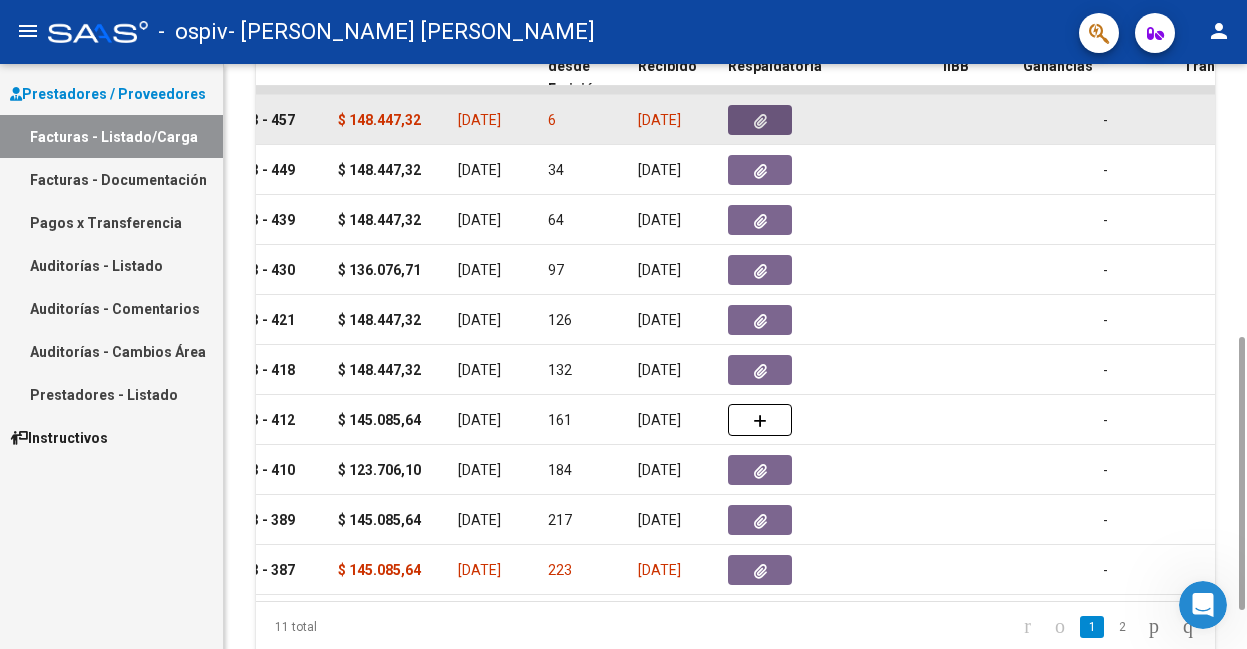click 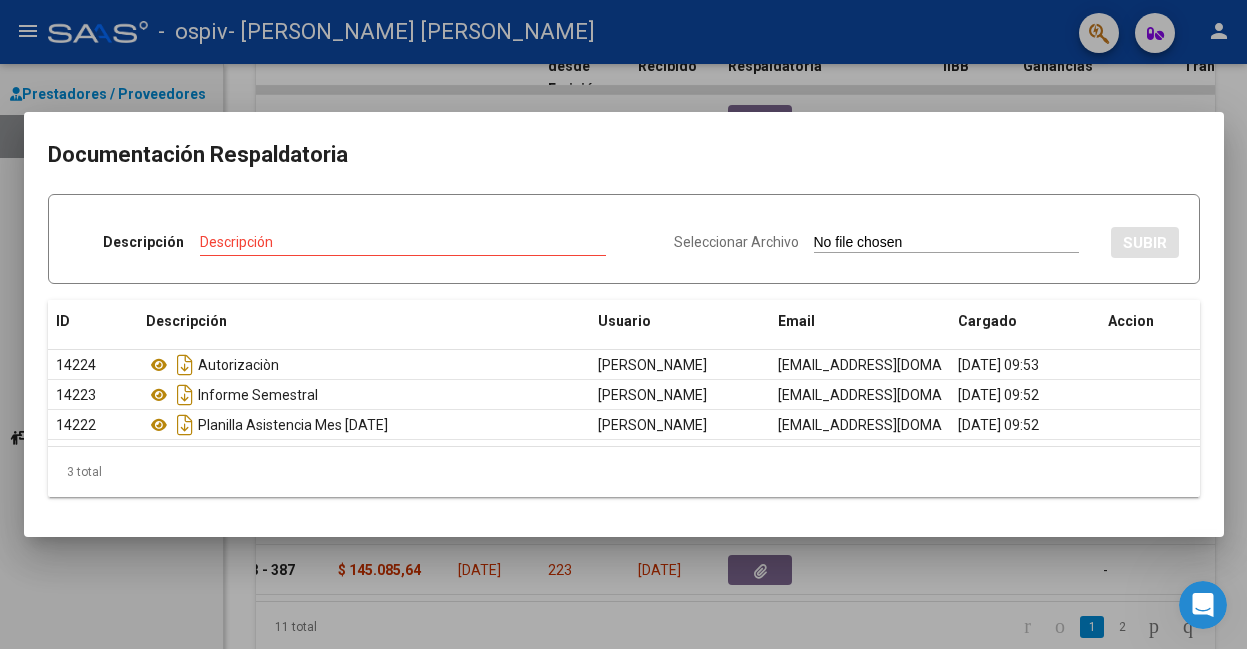 click at bounding box center [623, 324] 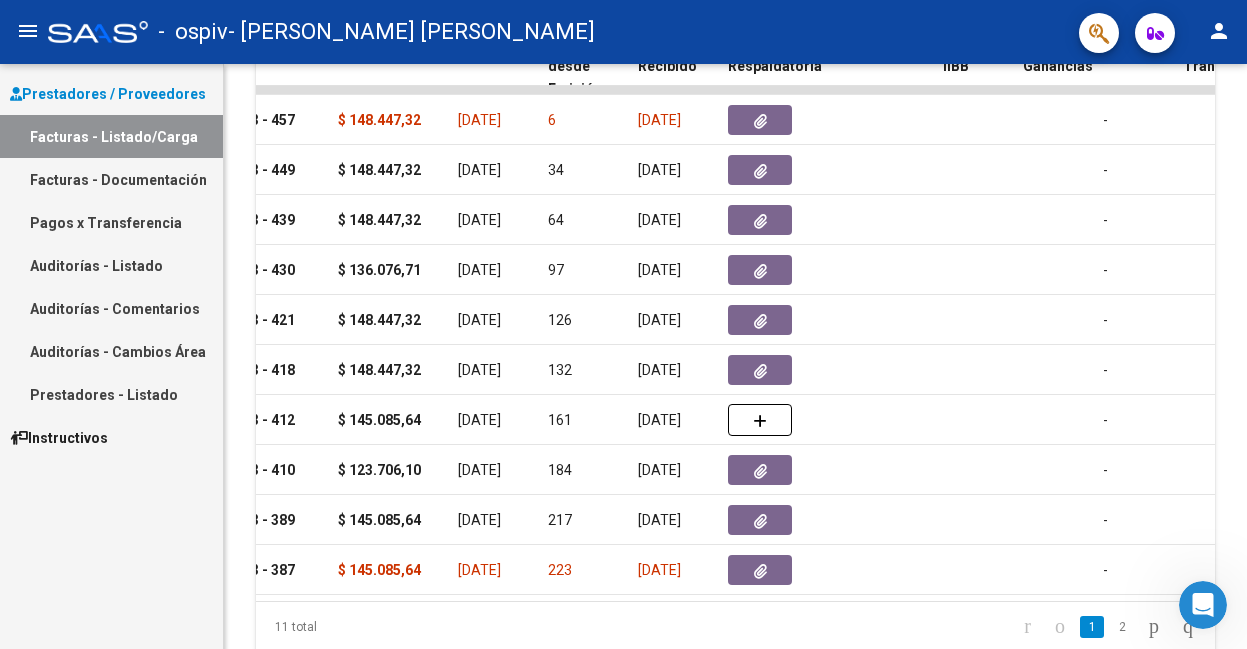 scroll, scrollTop: 0, scrollLeft: 839, axis: horizontal 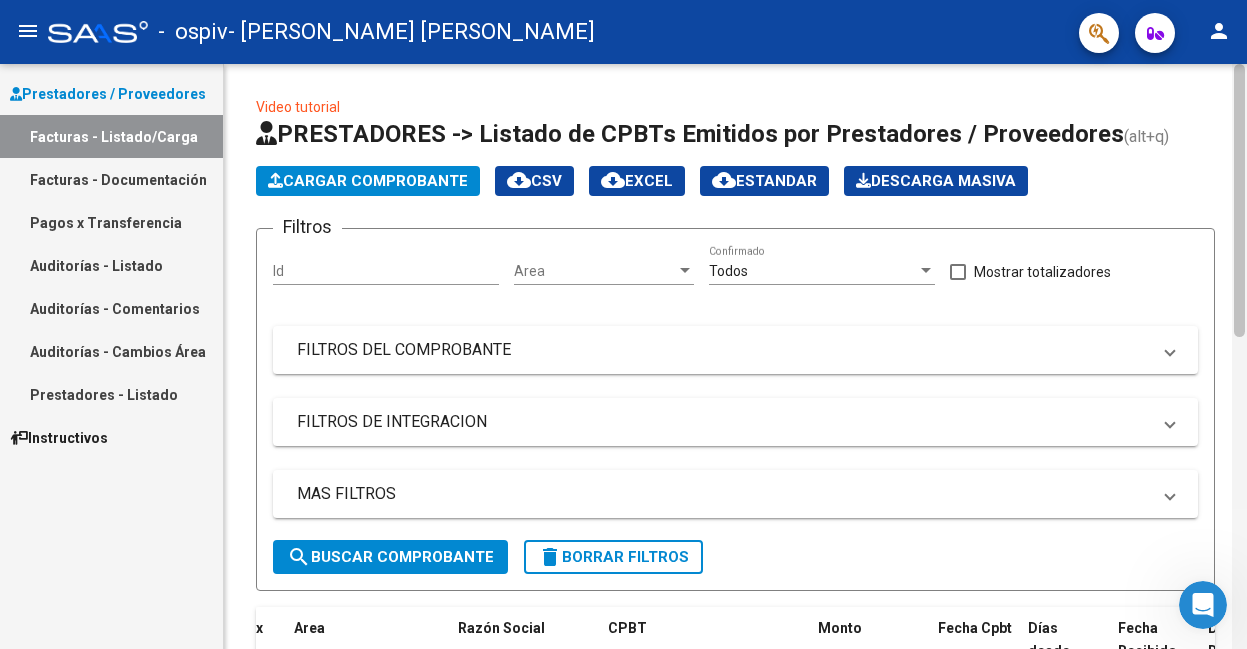 click 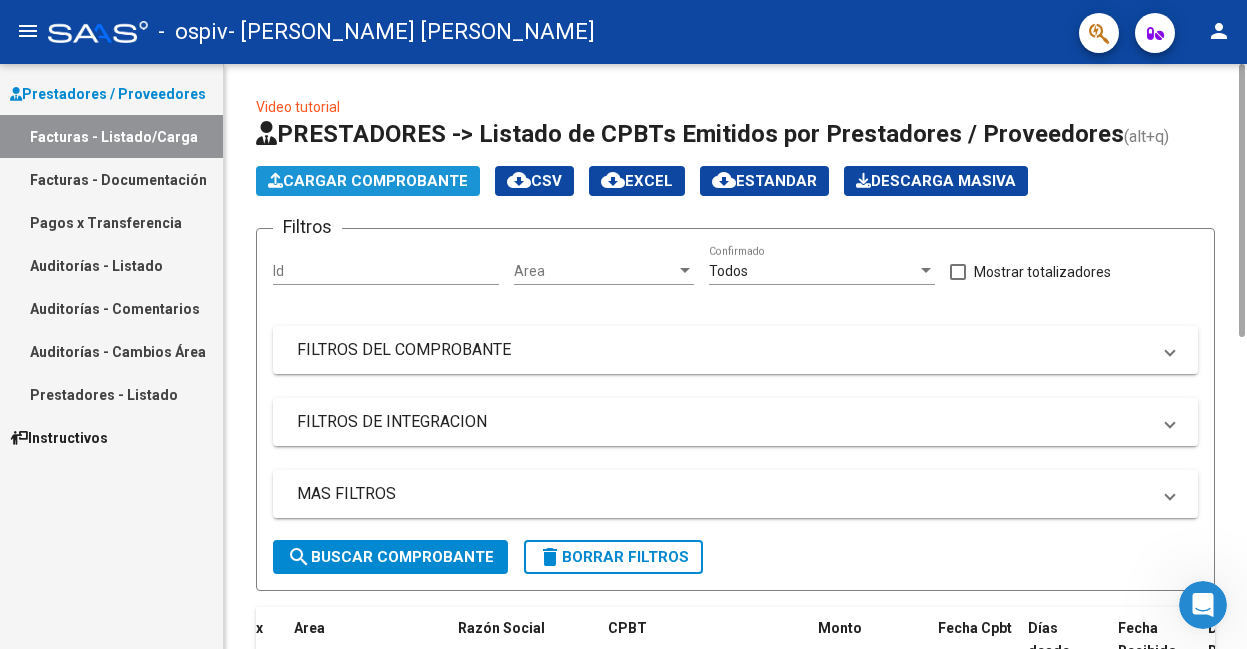click on "Cargar Comprobante" 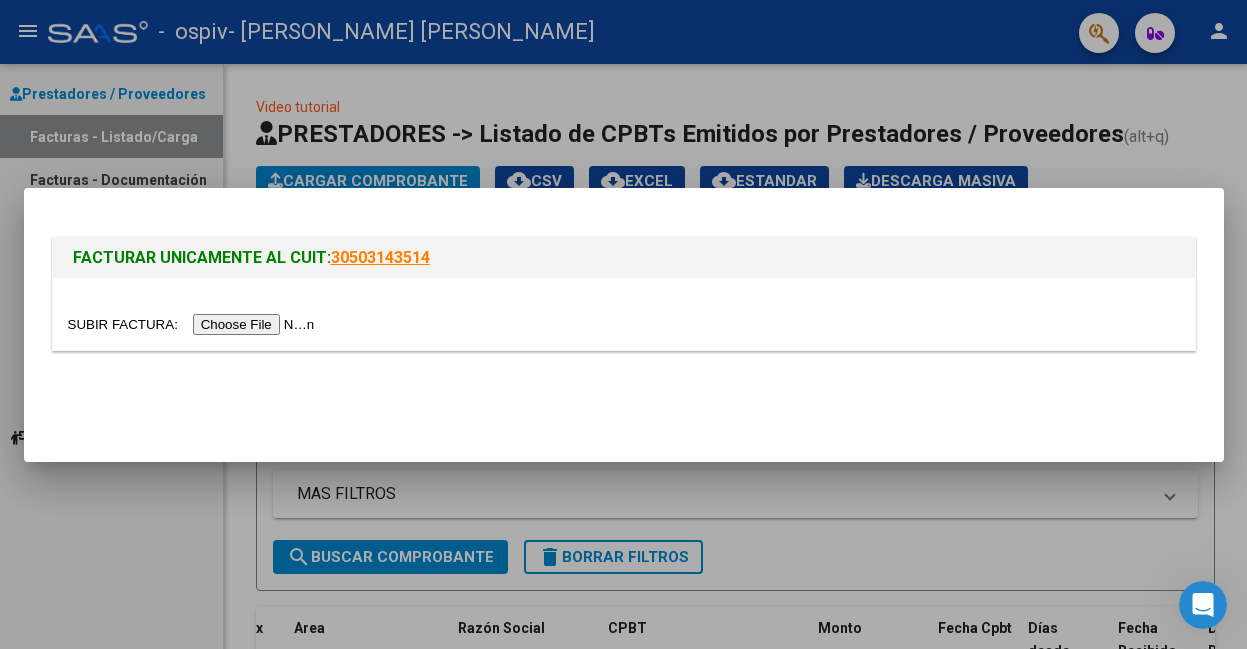 click at bounding box center [194, 324] 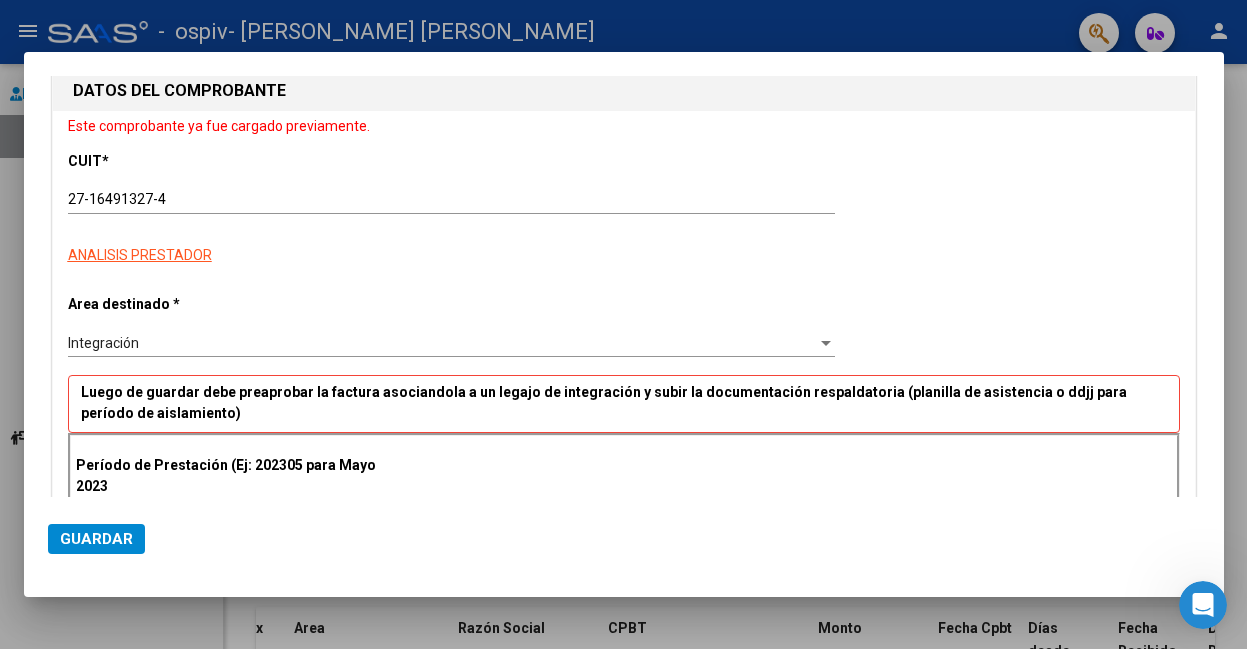 scroll, scrollTop: 210, scrollLeft: 0, axis: vertical 